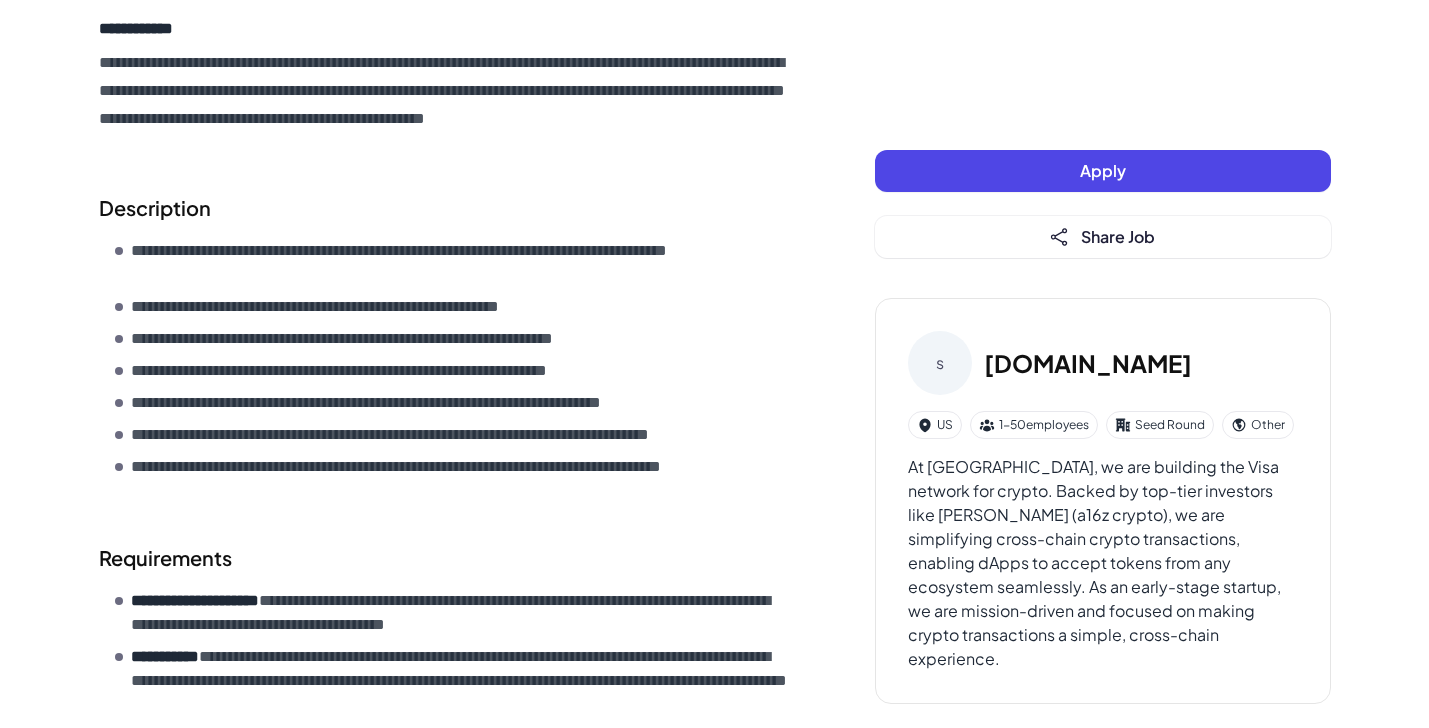 scroll, scrollTop: 543, scrollLeft: 0, axis: vertical 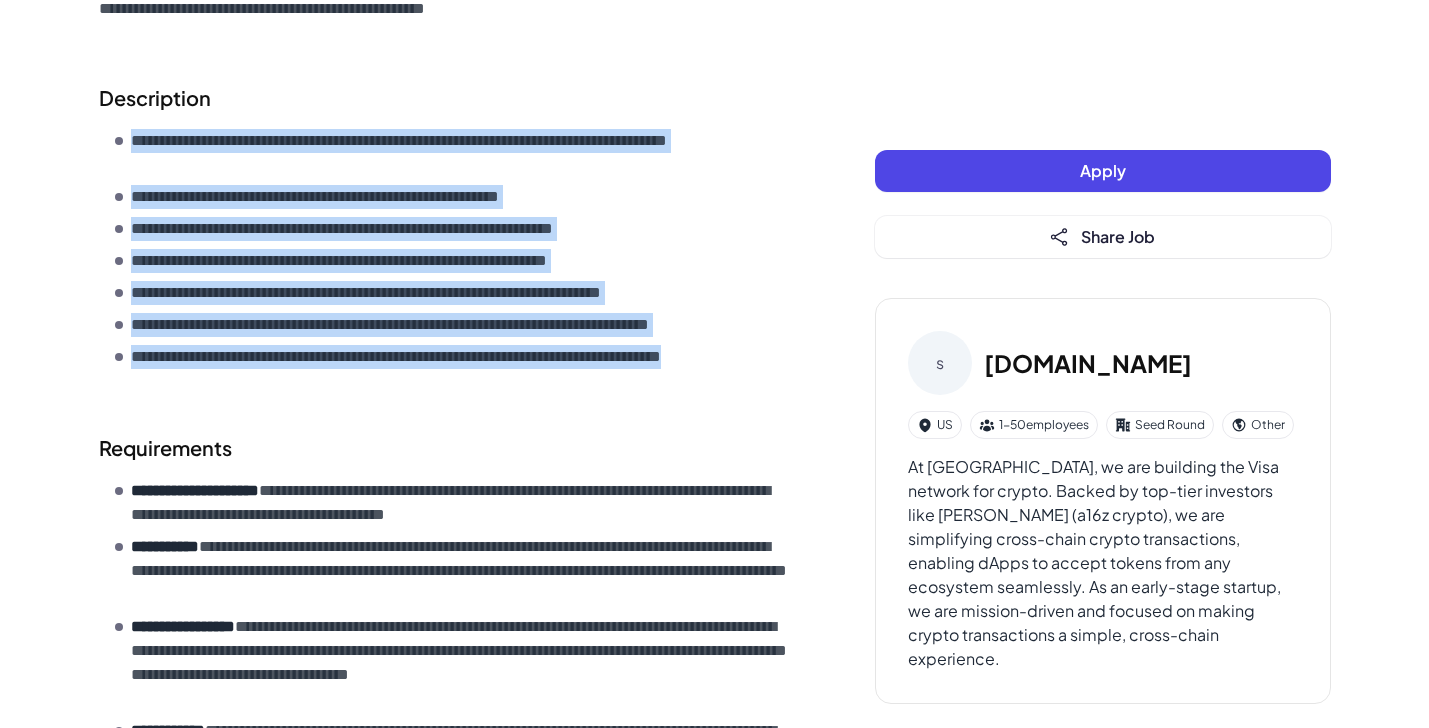 drag, startPoint x: 382, startPoint y: 411, endPoint x: 91, endPoint y: 119, distance: 412.24387 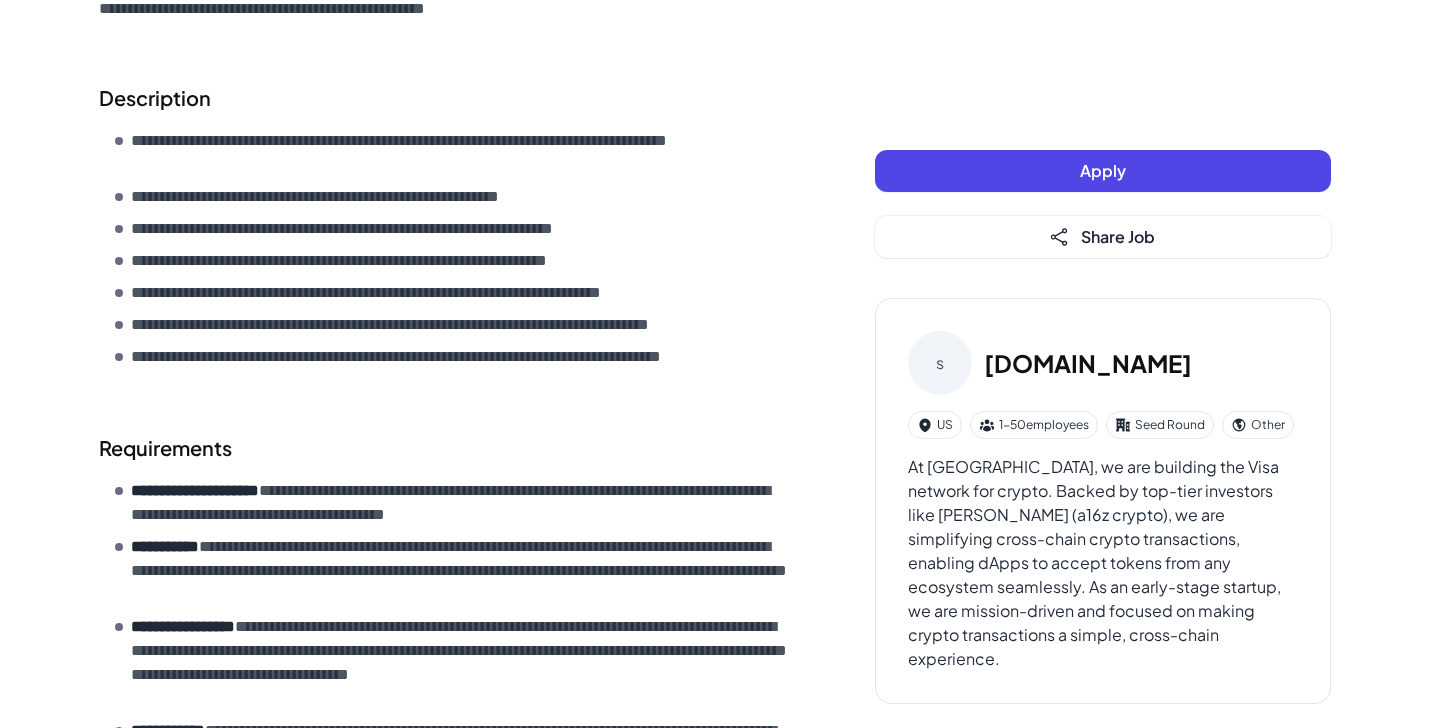 click on "**********" at bounding box center (715, 236) 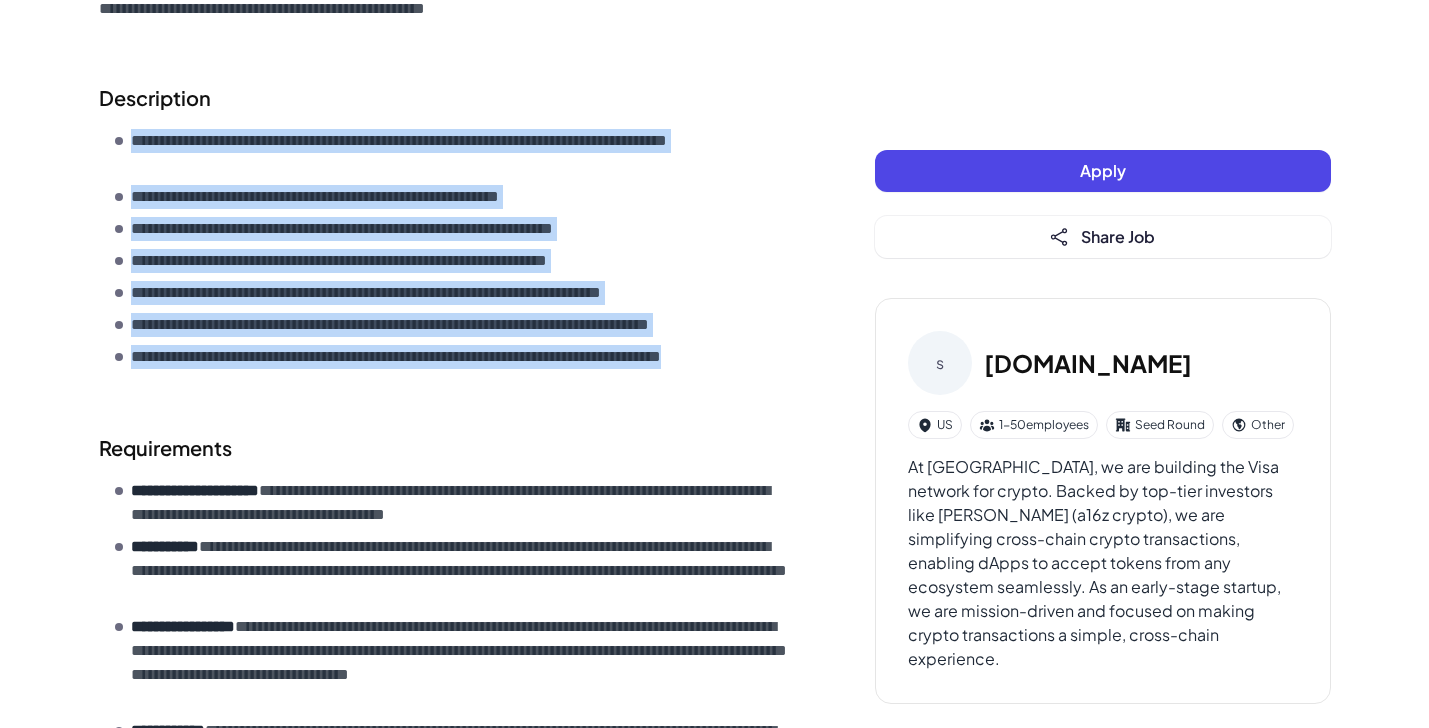 drag, startPoint x: 246, startPoint y: 372, endPoint x: 131, endPoint y: 120, distance: 277 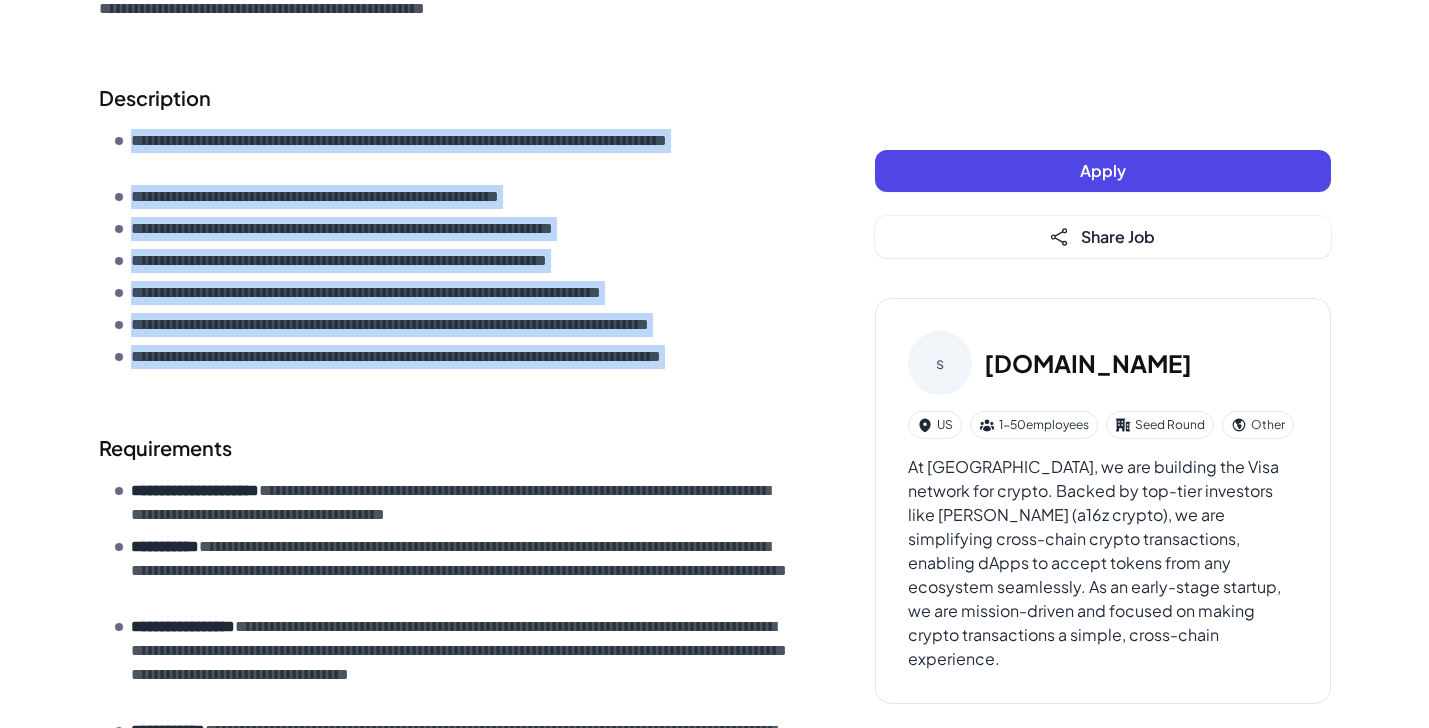drag, startPoint x: 131, startPoint y: 120, endPoint x: 218, endPoint y: 389, distance: 282.71893 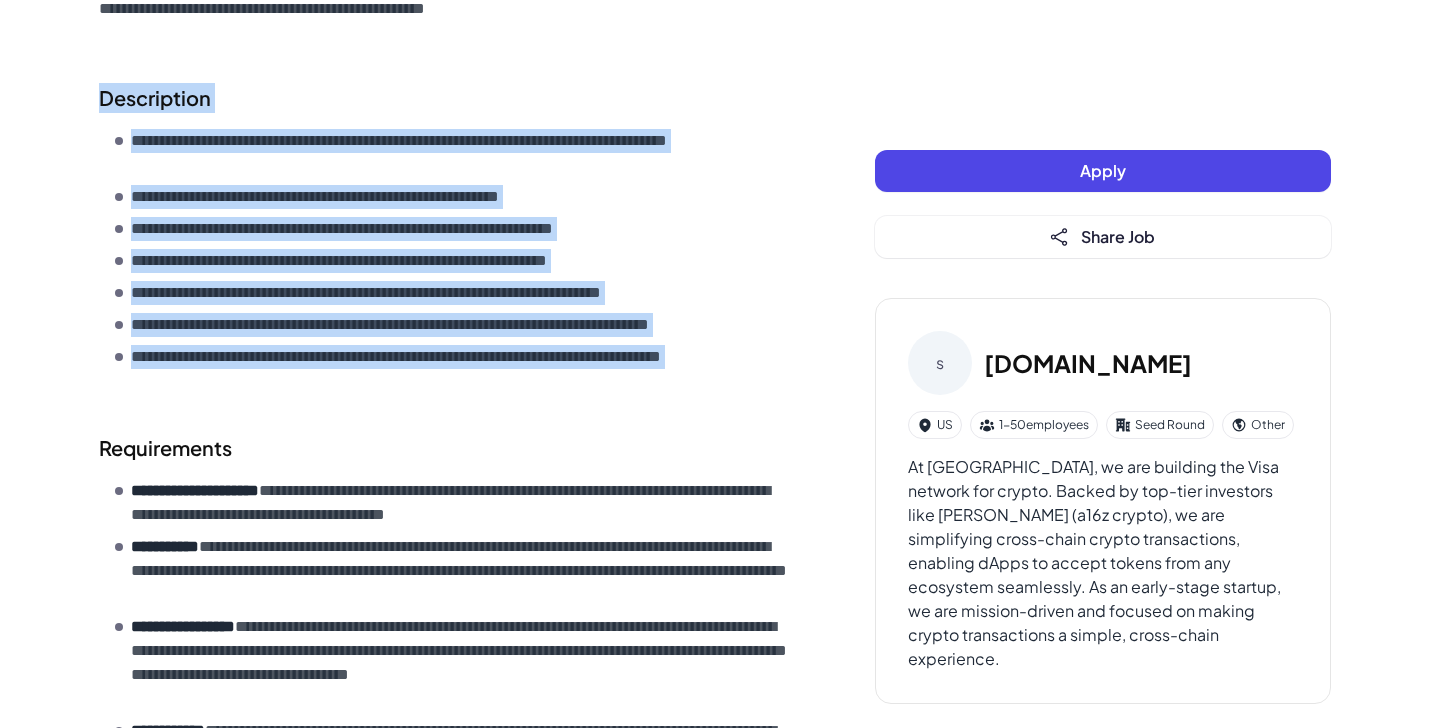 drag, startPoint x: 218, startPoint y: 389, endPoint x: 114, endPoint y: 92, distance: 314.68237 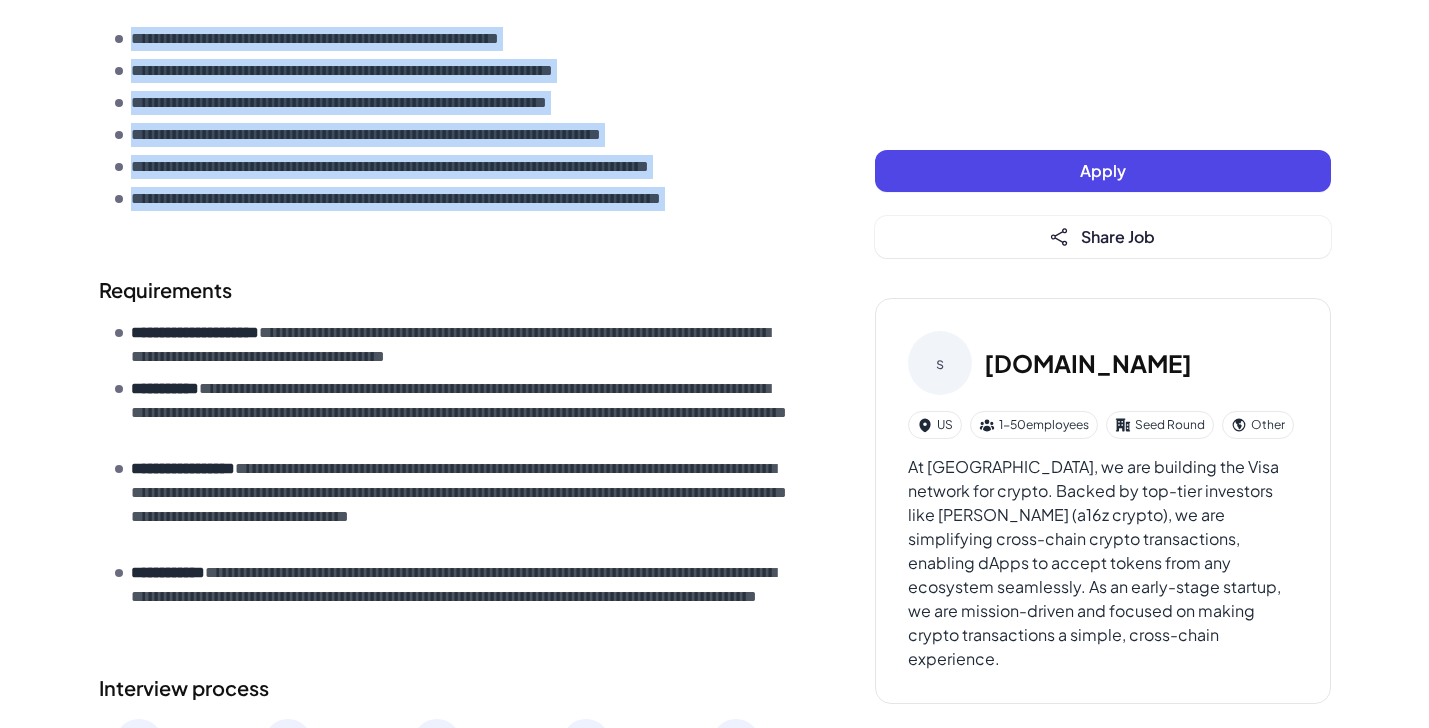 scroll, scrollTop: 760, scrollLeft: 0, axis: vertical 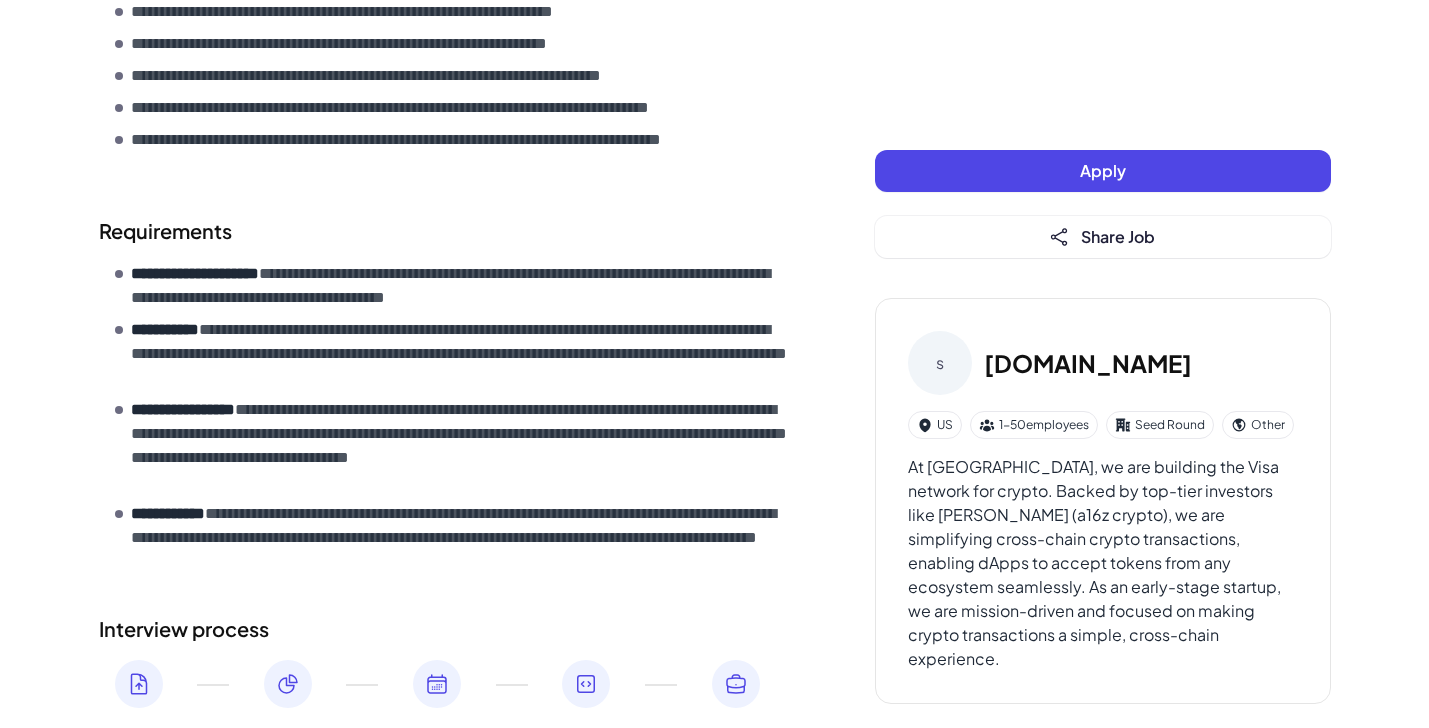 click on "**********" at bounding box center (463, 354) 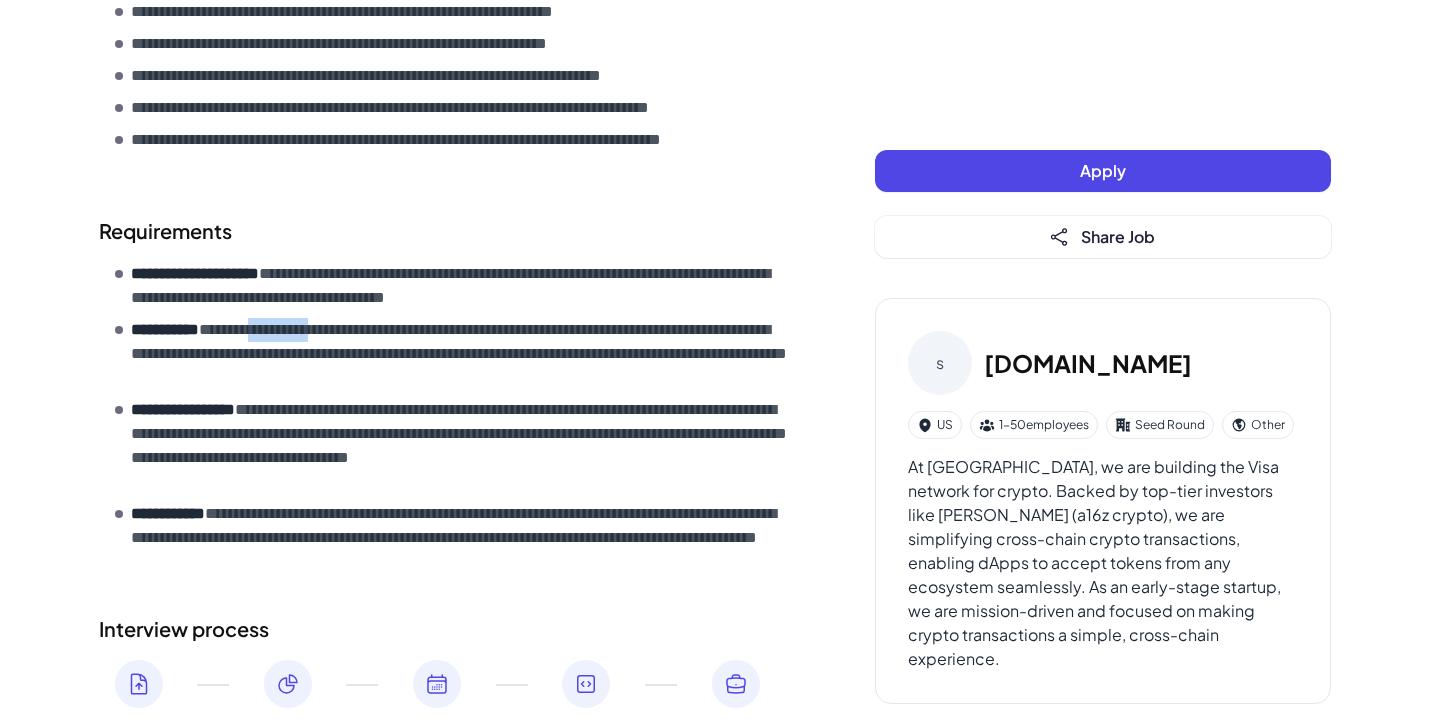 click on "**********" at bounding box center [463, 354] 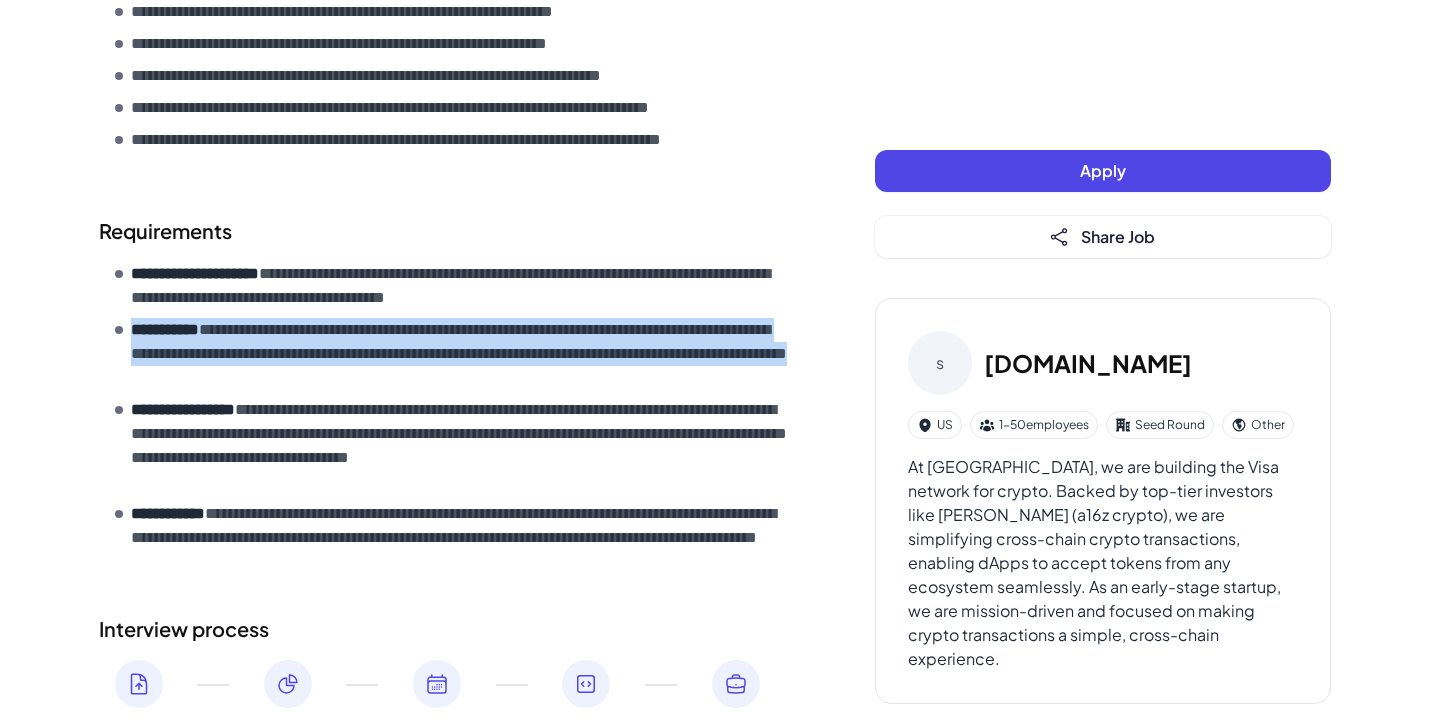 click on "**********" at bounding box center [463, 354] 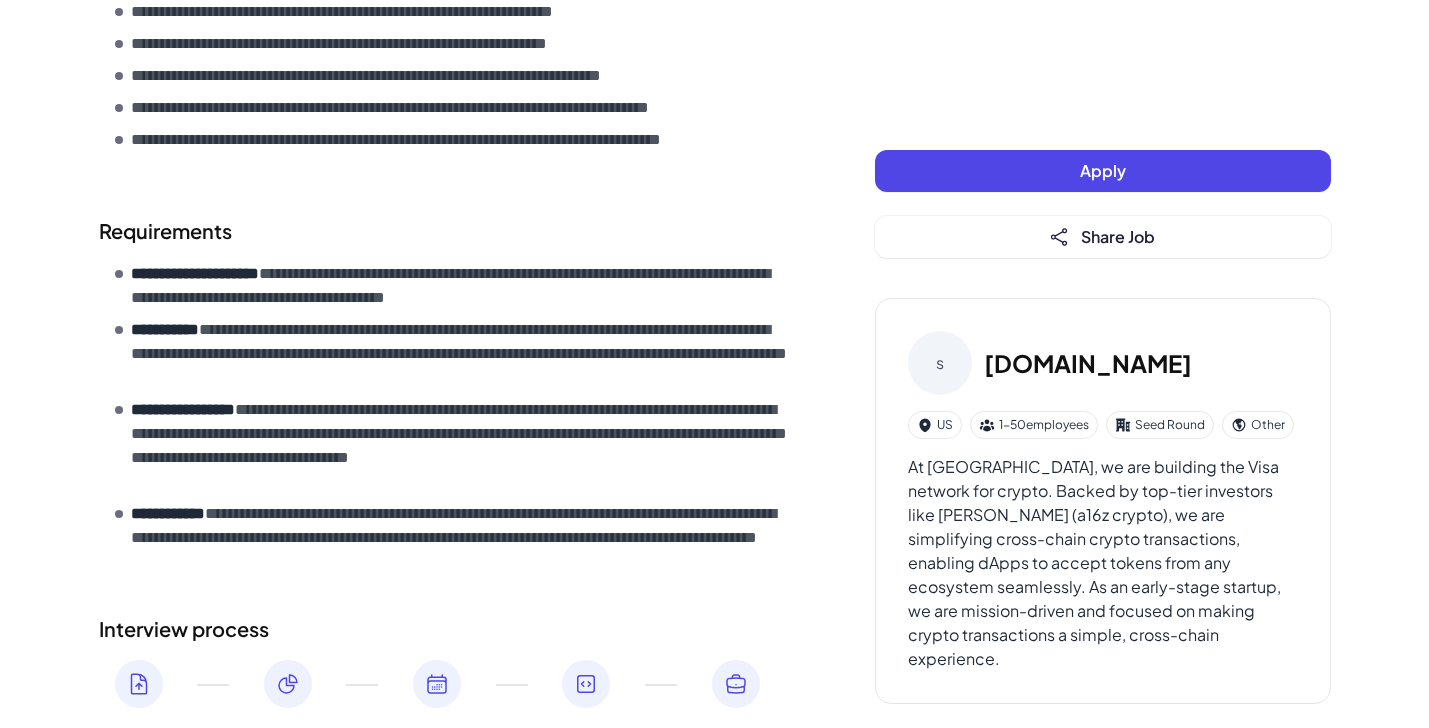 click on "**********" at bounding box center (463, 446) 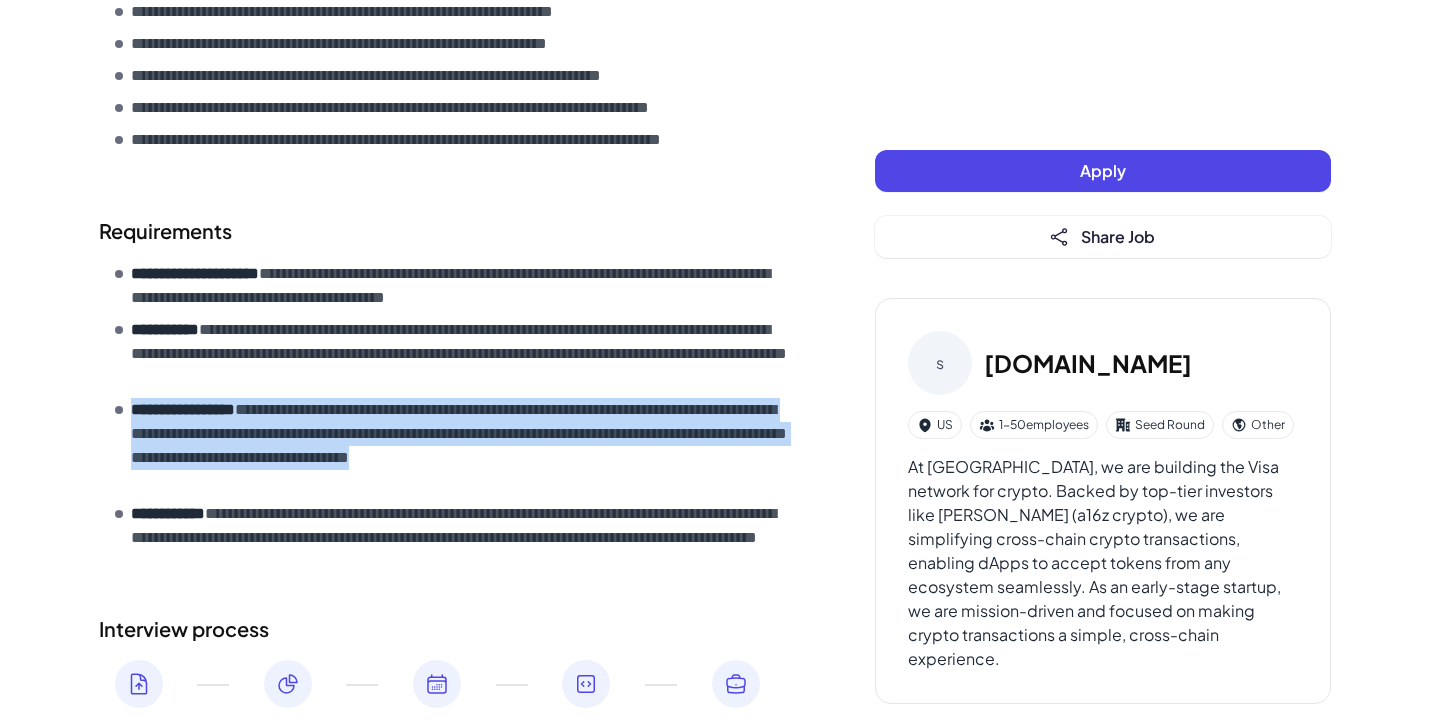 click on "**********" at bounding box center [463, 446] 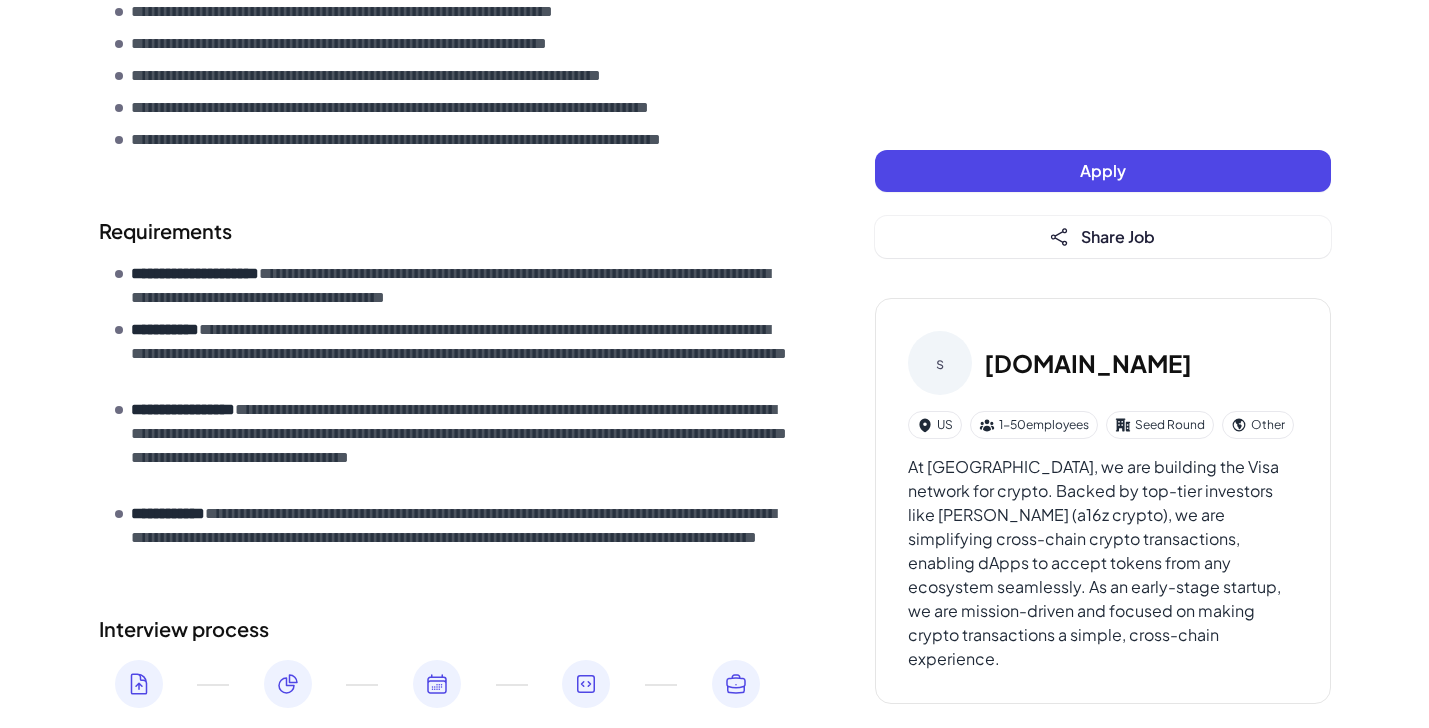 click on "**********" at bounding box center (463, 538) 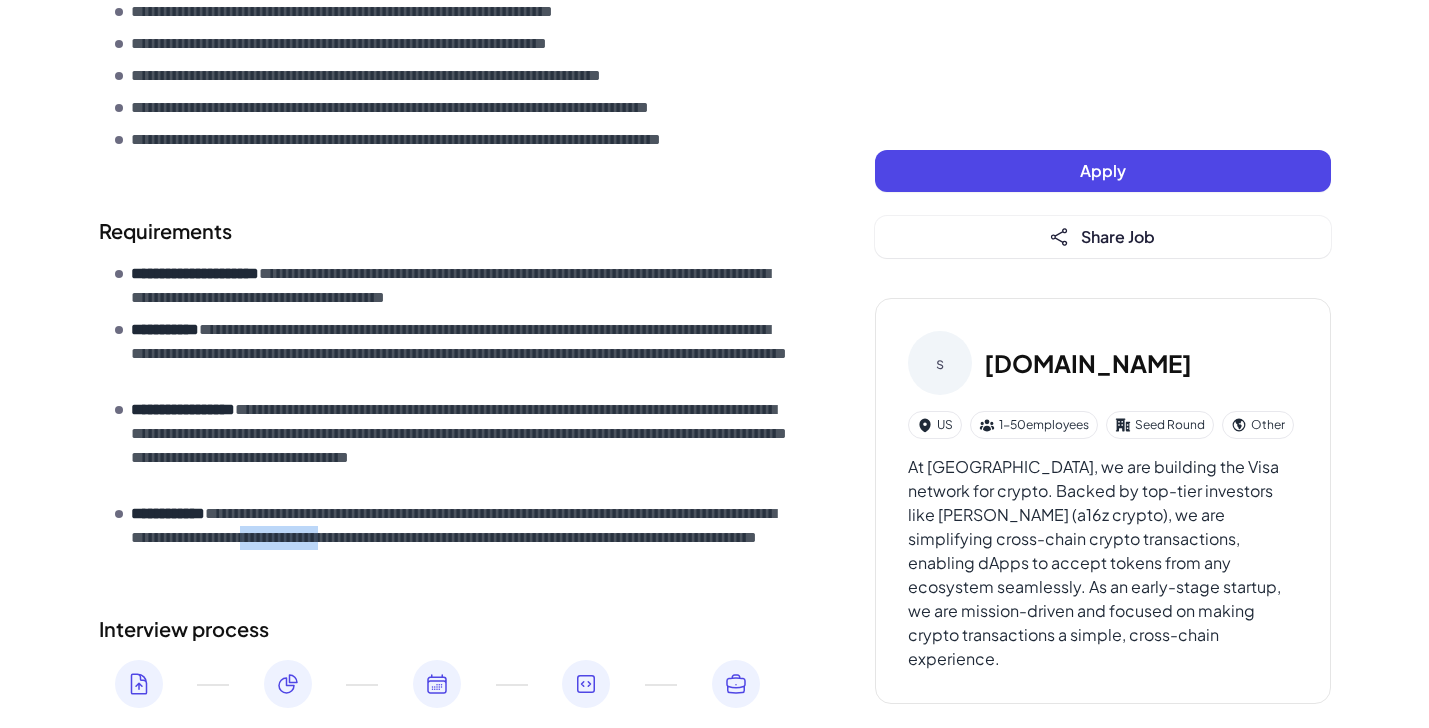 click on "**********" at bounding box center (463, 538) 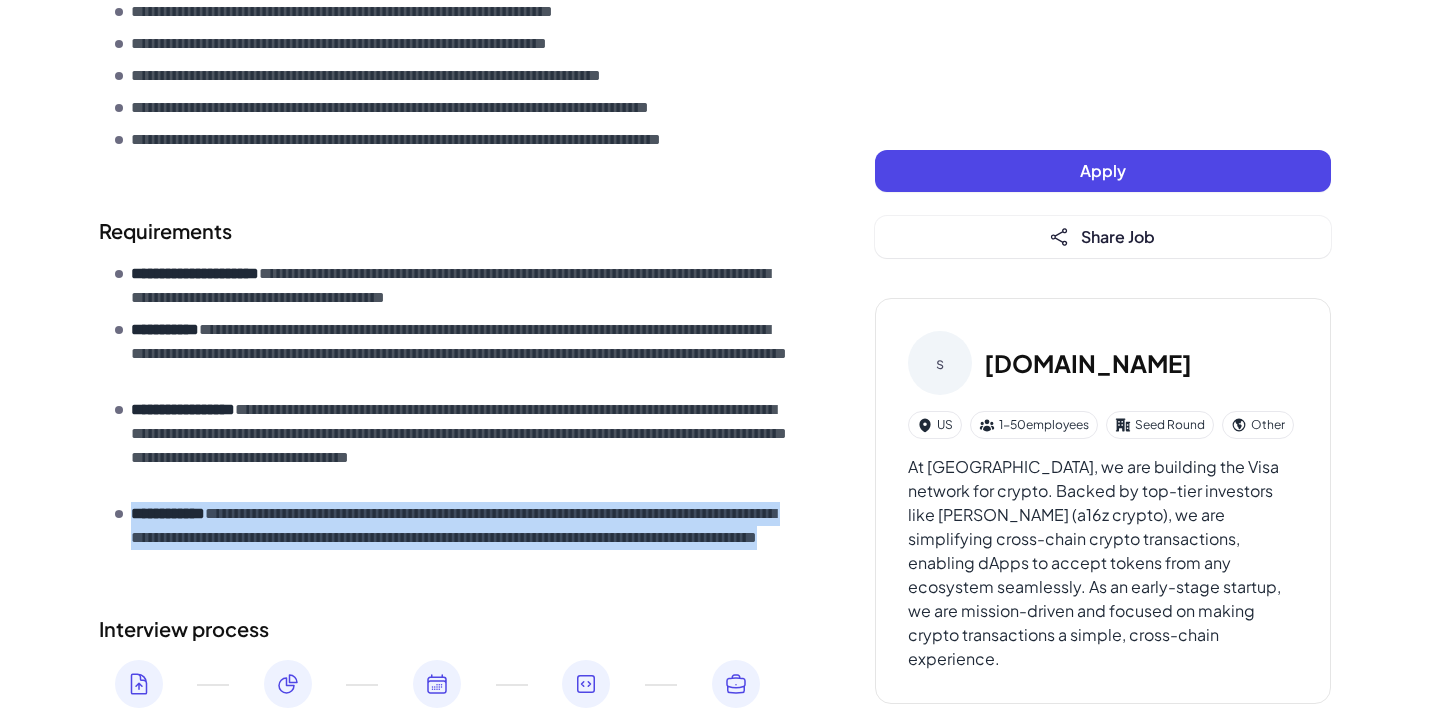 click on "**********" at bounding box center [463, 538] 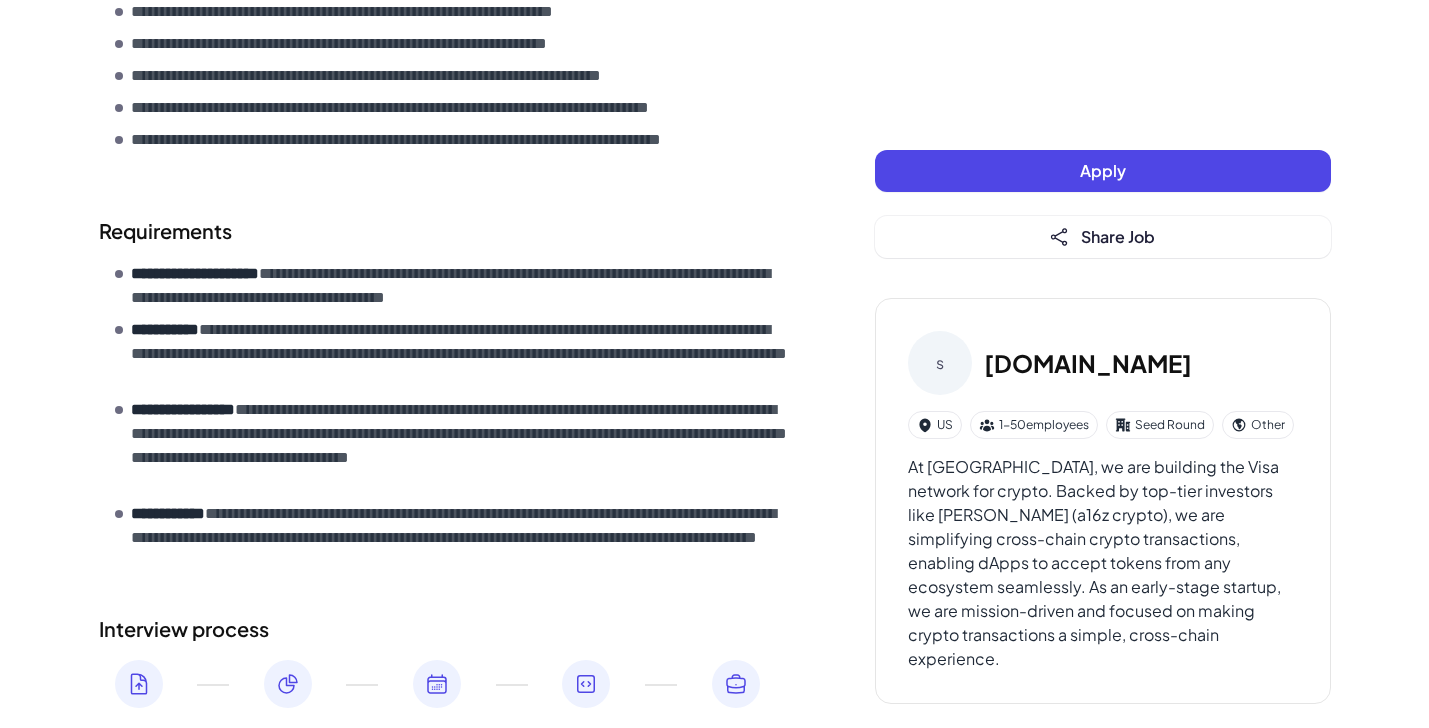 click on "**********" at bounding box center [463, 446] 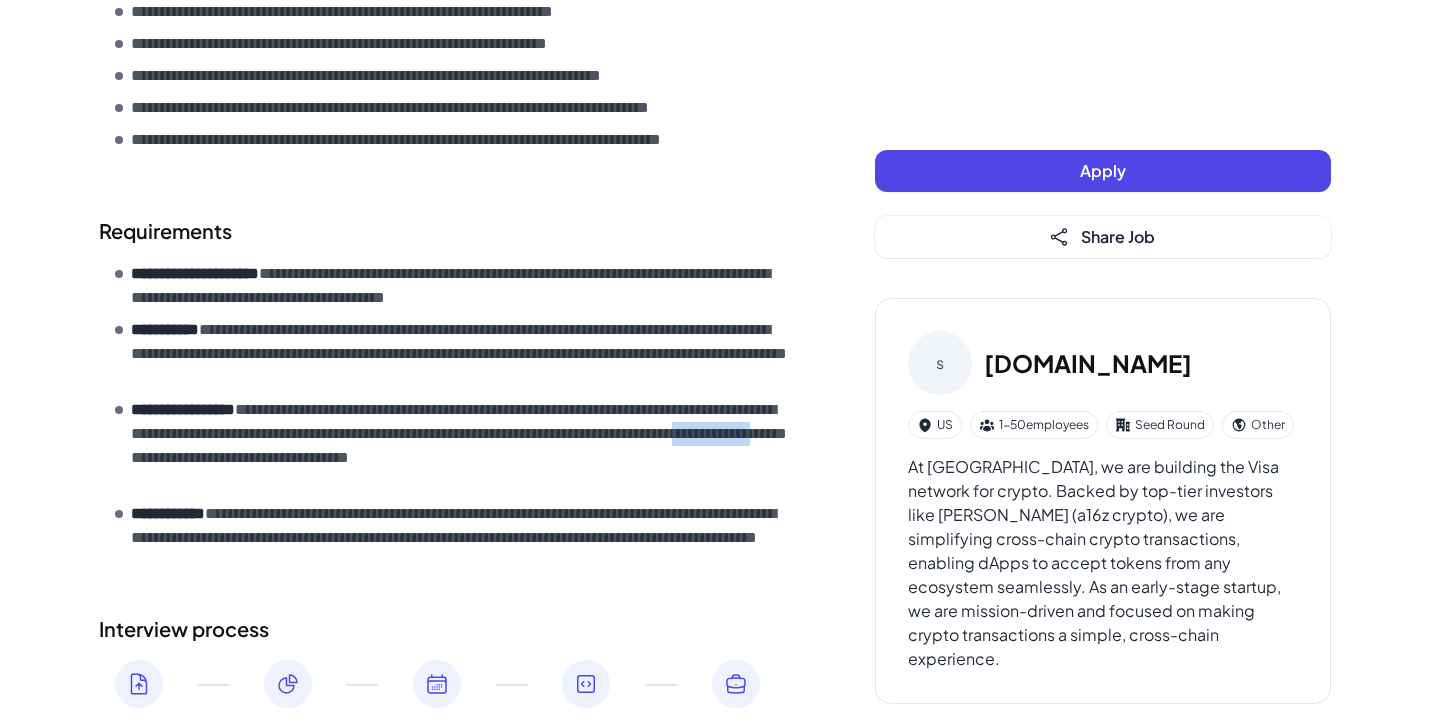 click on "**********" at bounding box center [463, 446] 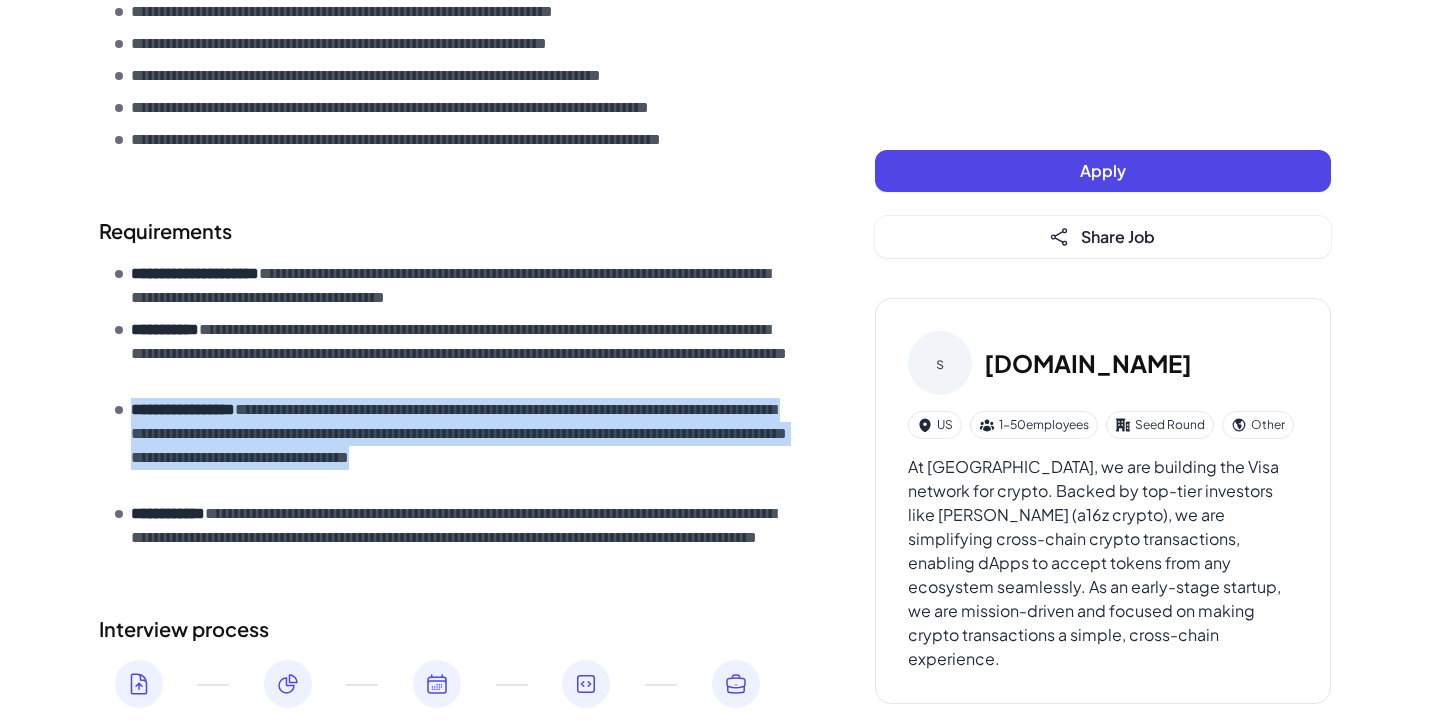 click on "**********" at bounding box center (463, 446) 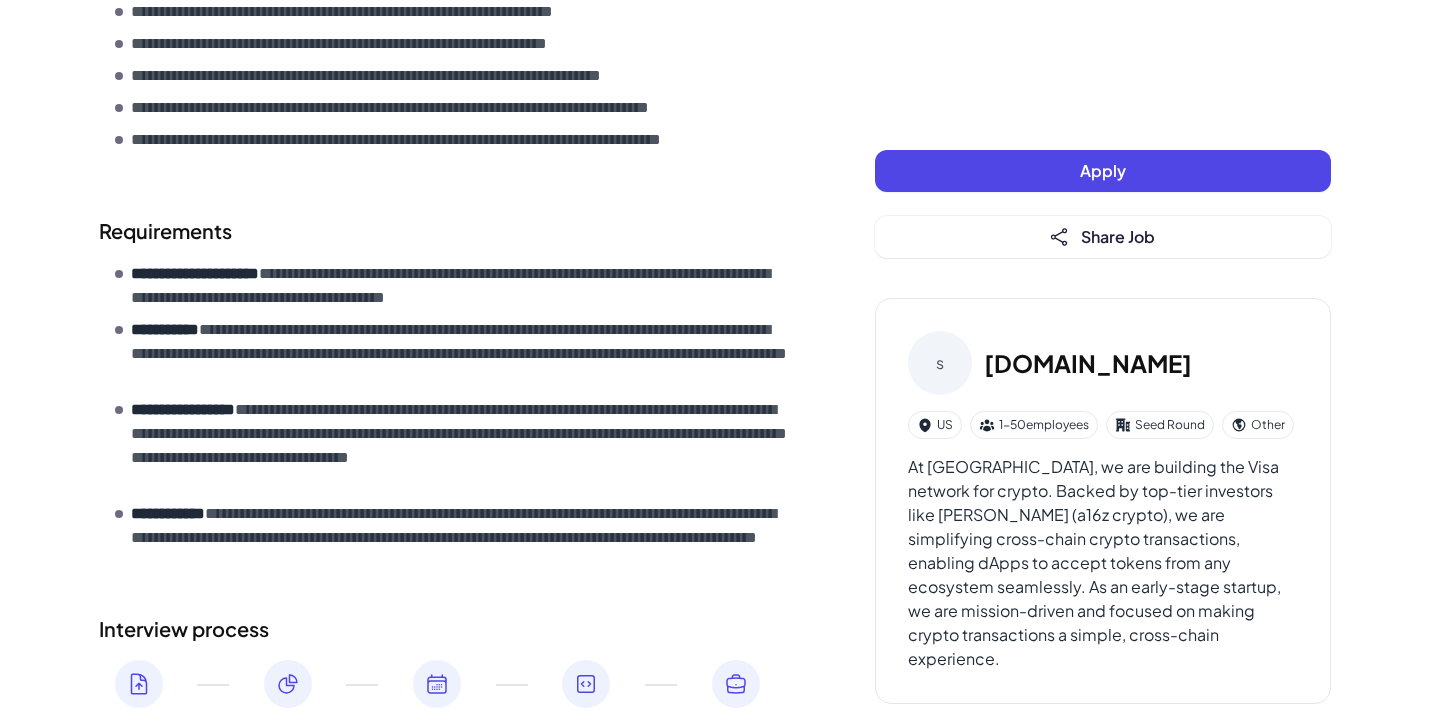 click on "**********" at bounding box center [463, 446] 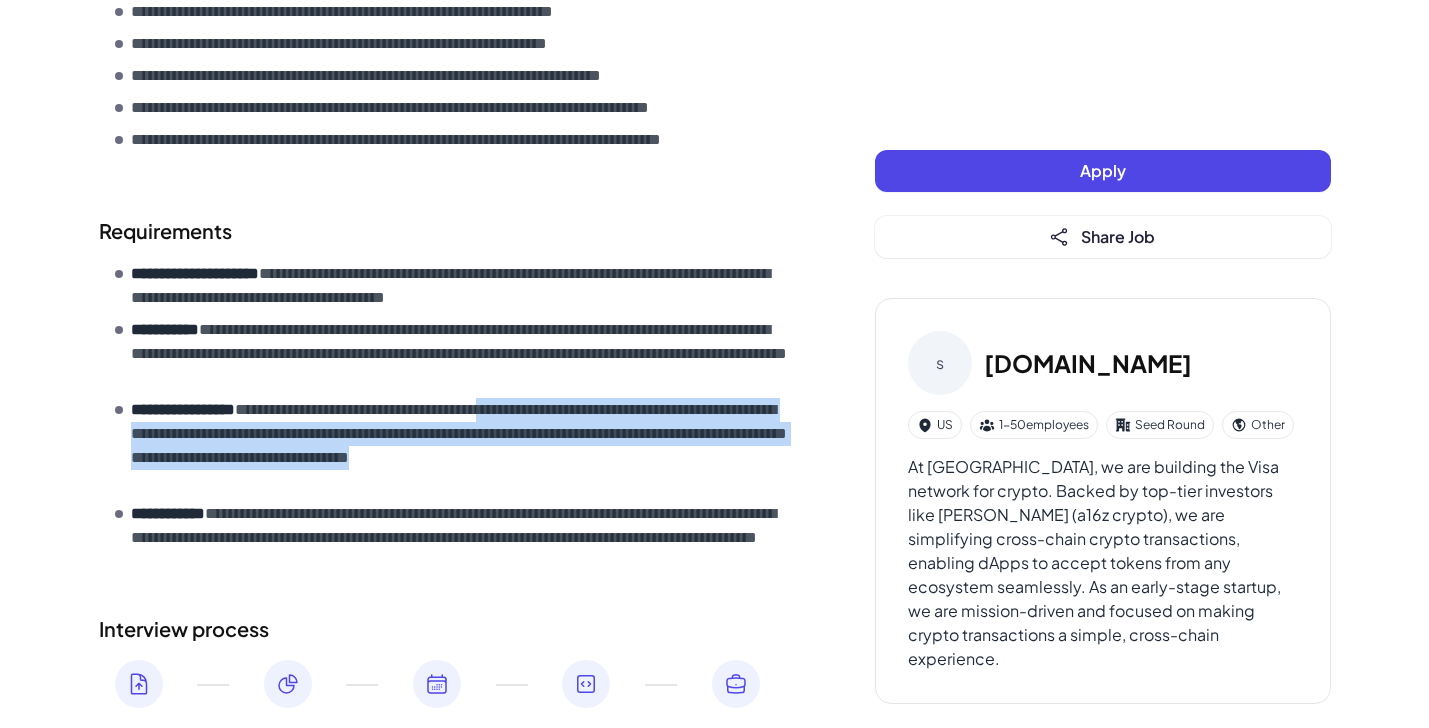 drag, startPoint x: 571, startPoint y: 417, endPoint x: 578, endPoint y: 475, distance: 58.420887 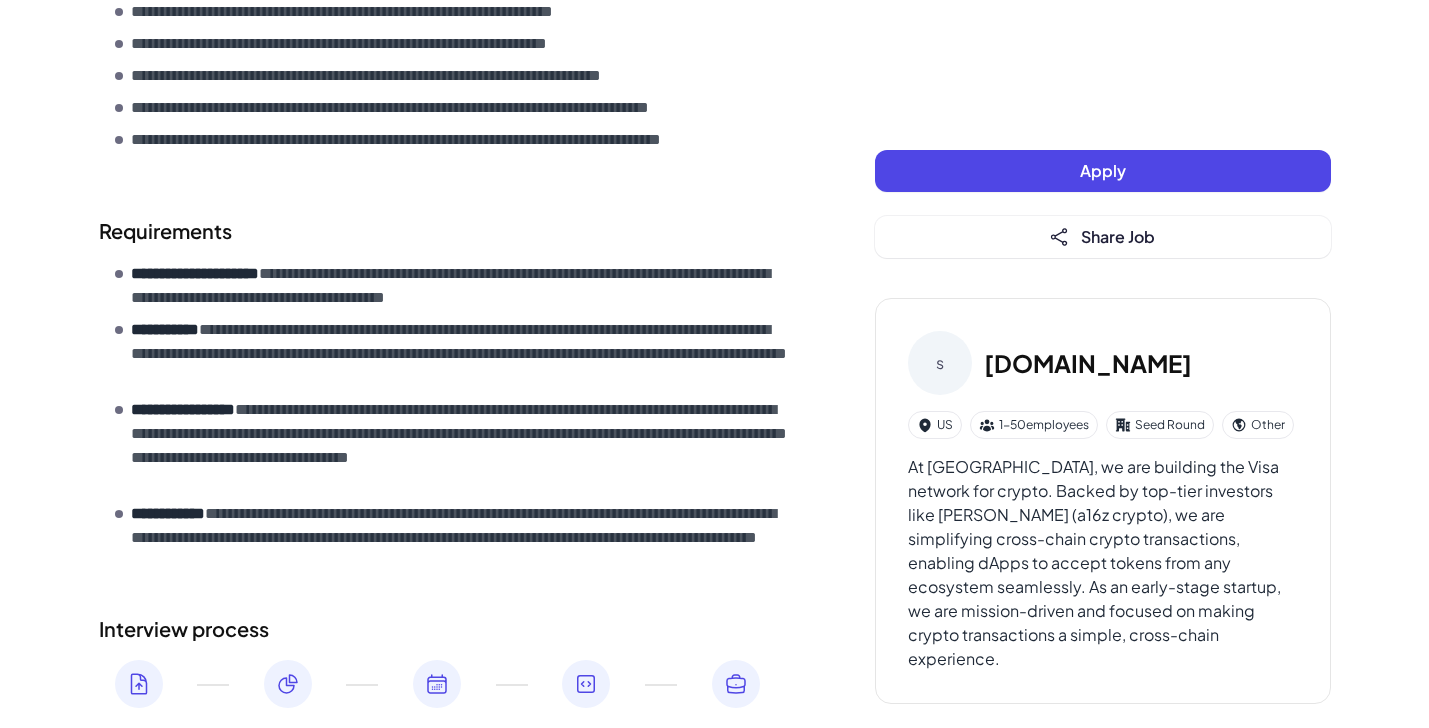 click on "**********" at bounding box center [463, 446] 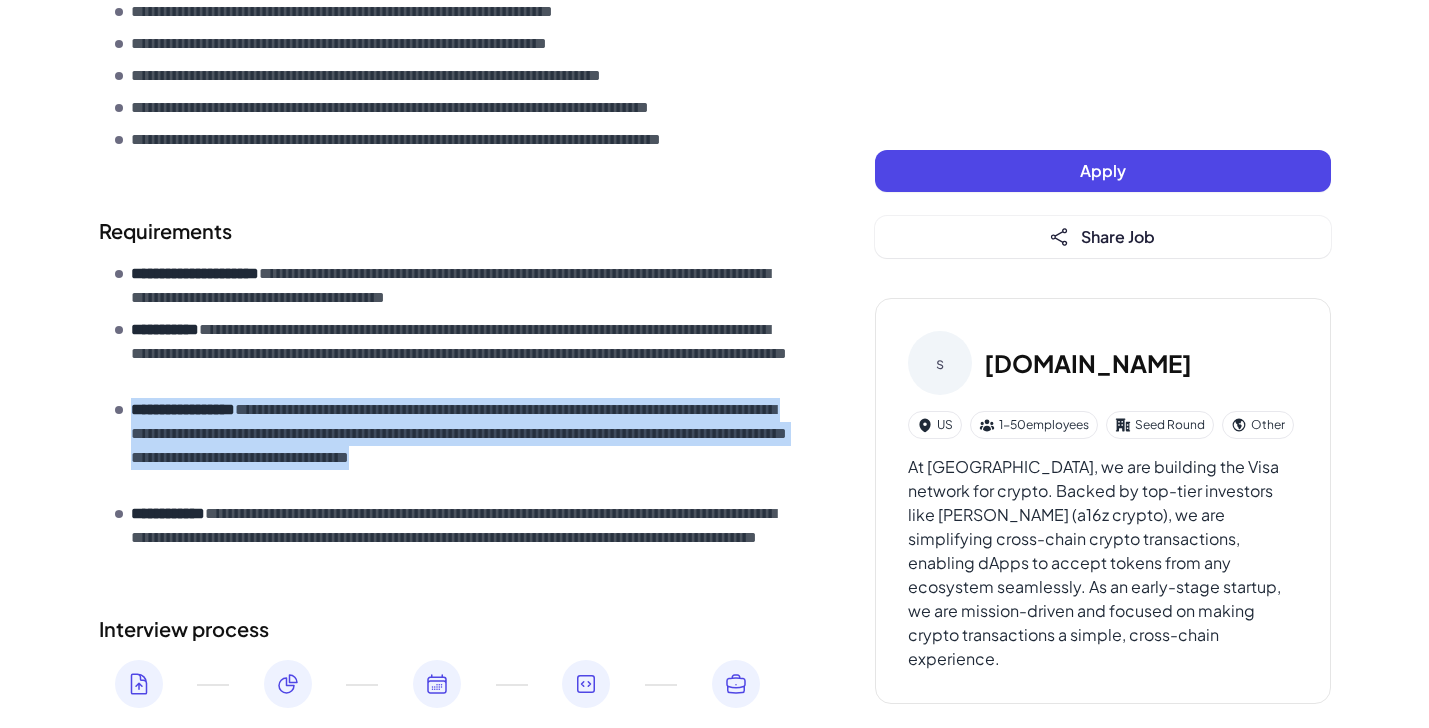 click on "**********" at bounding box center [463, 446] 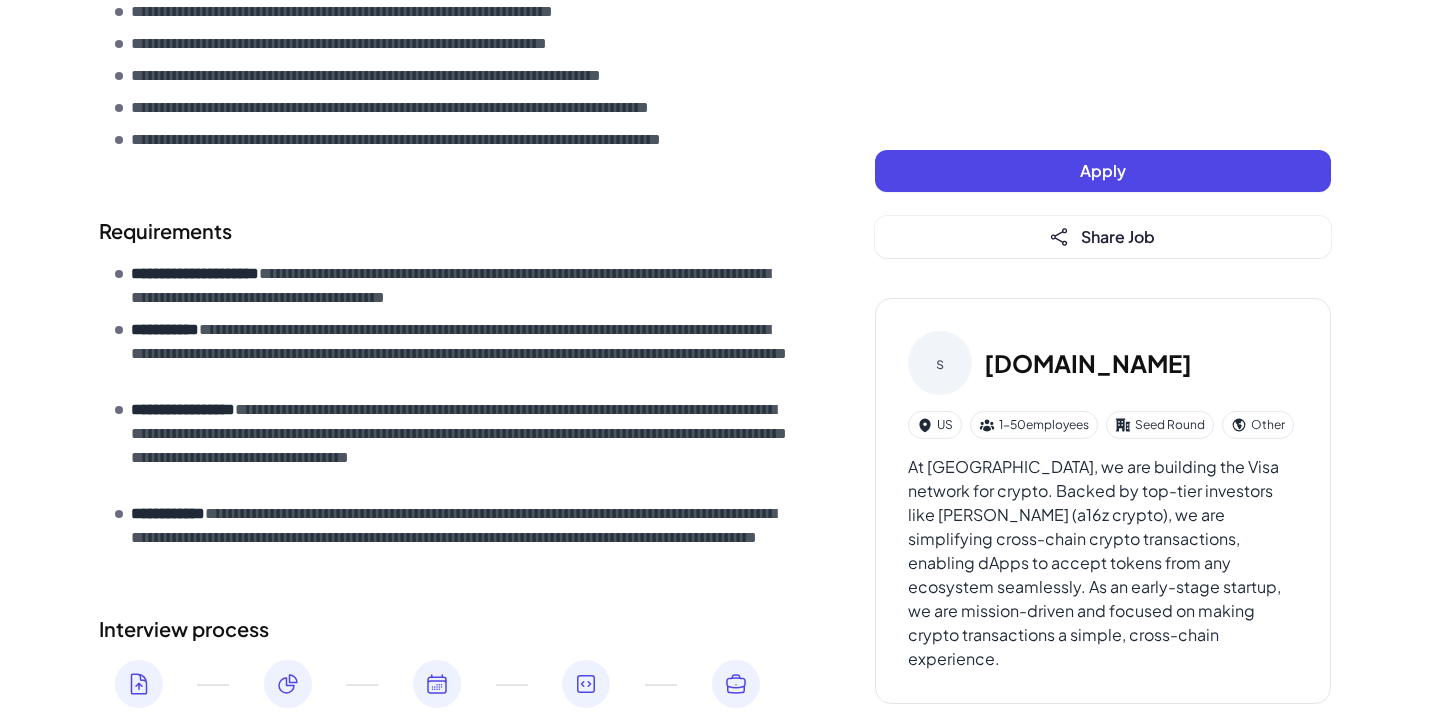 click on "**********" at bounding box center [463, 538] 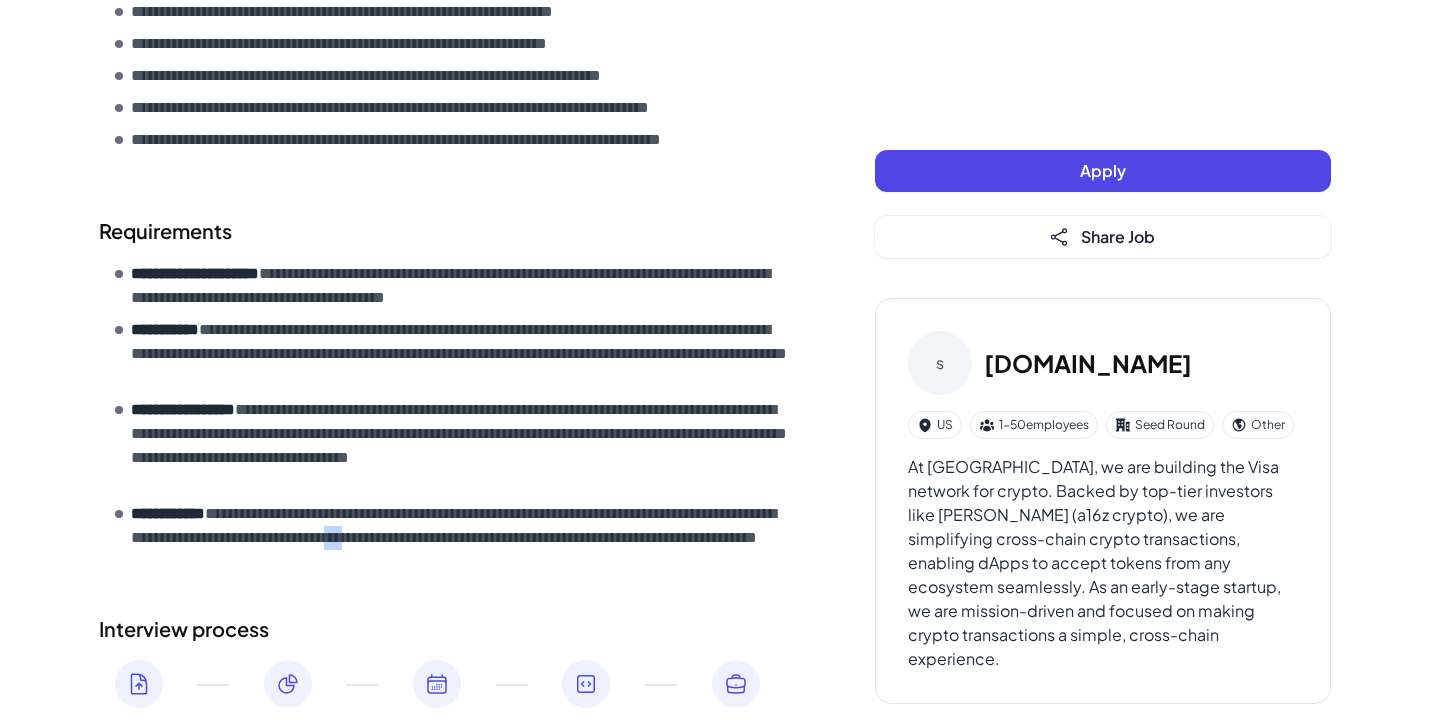 click on "**********" at bounding box center [463, 538] 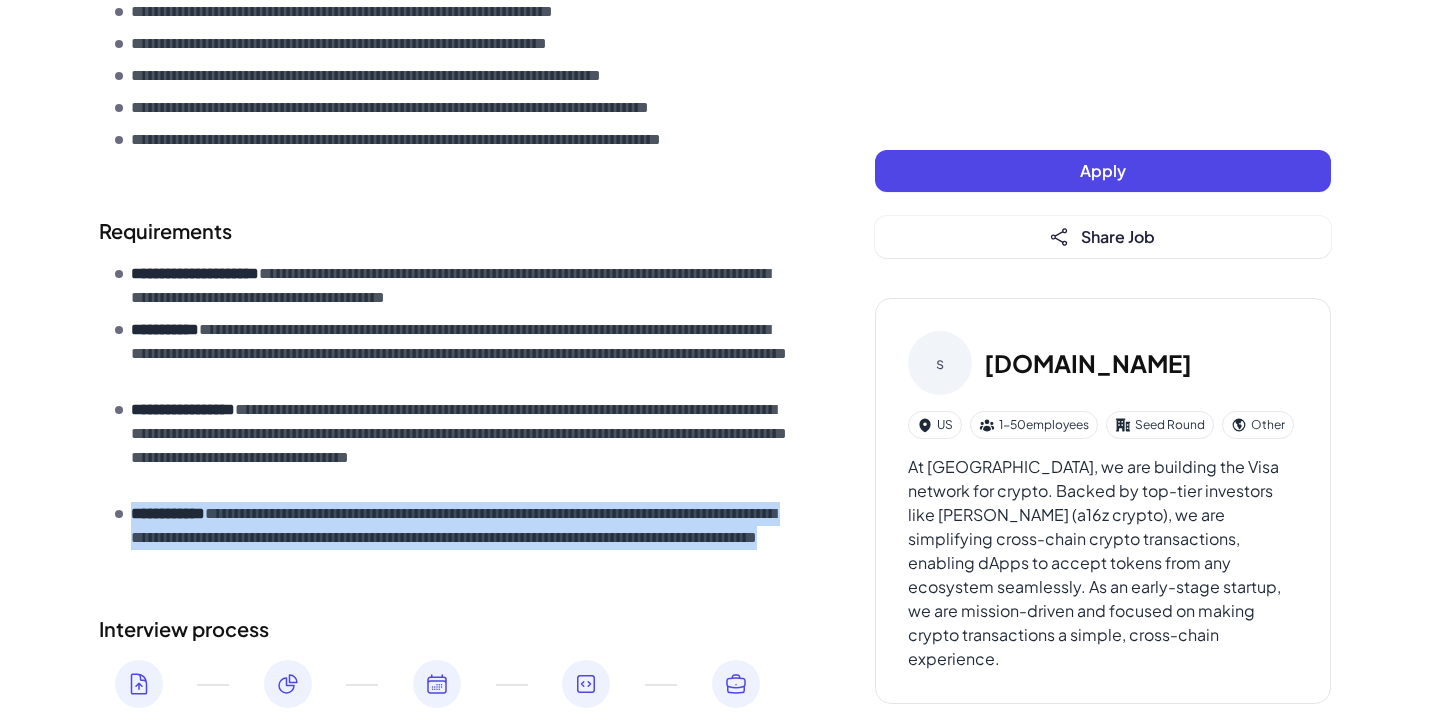 click on "**********" at bounding box center (463, 538) 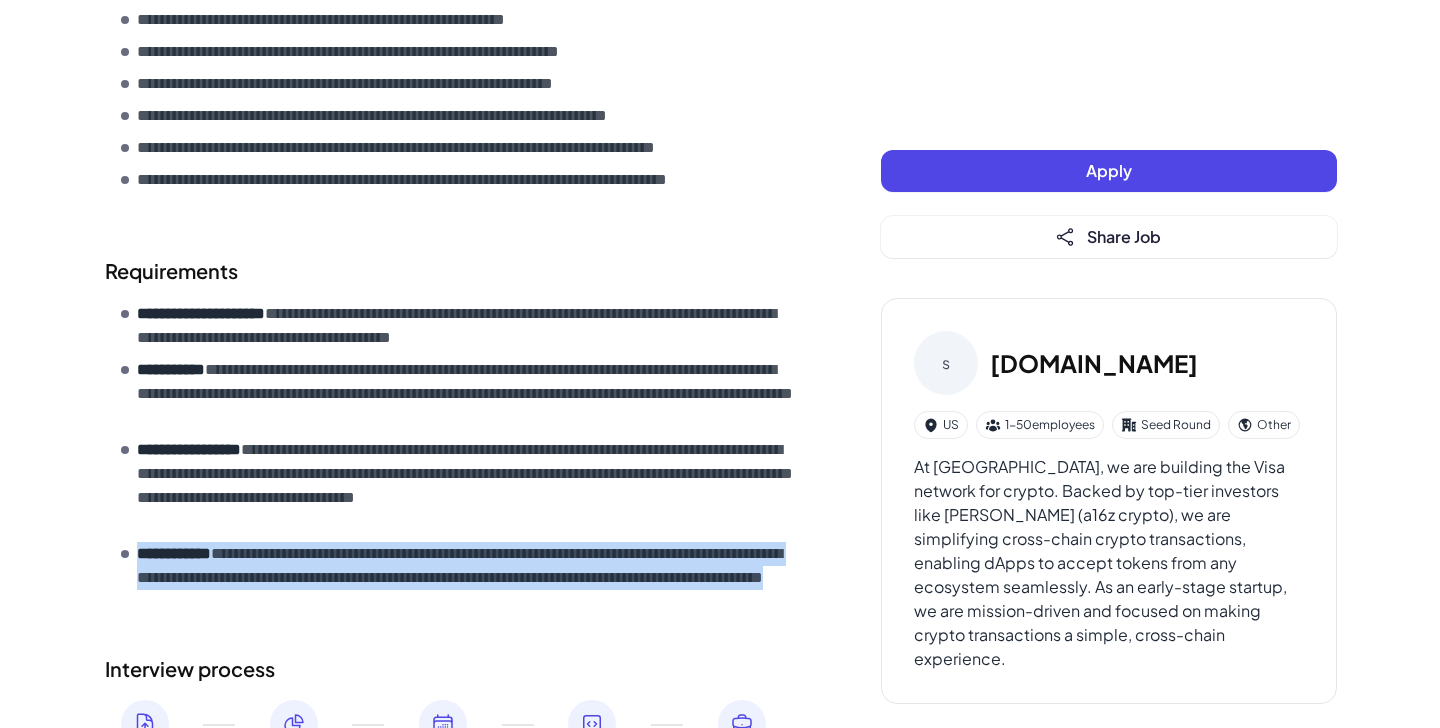 scroll, scrollTop: 0, scrollLeft: 0, axis: both 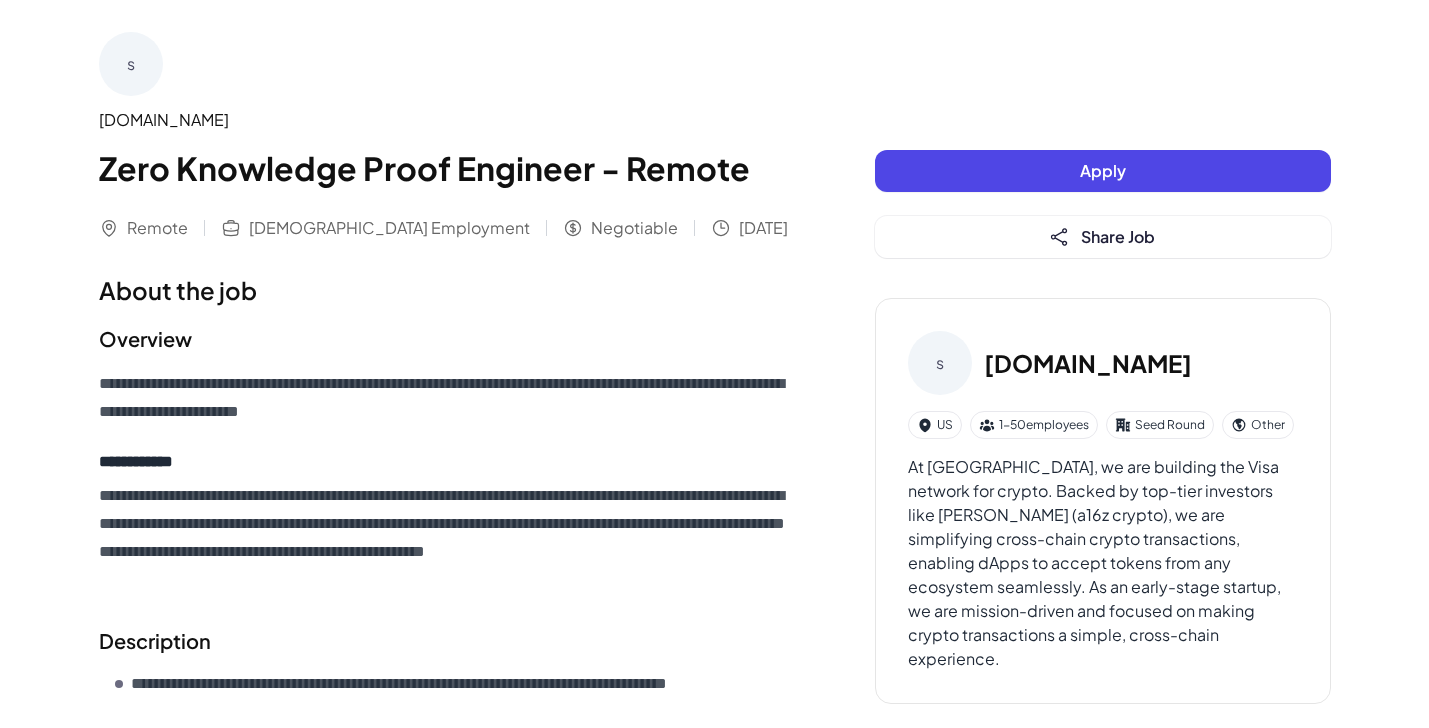 click on "Apply" at bounding box center (1103, 171) 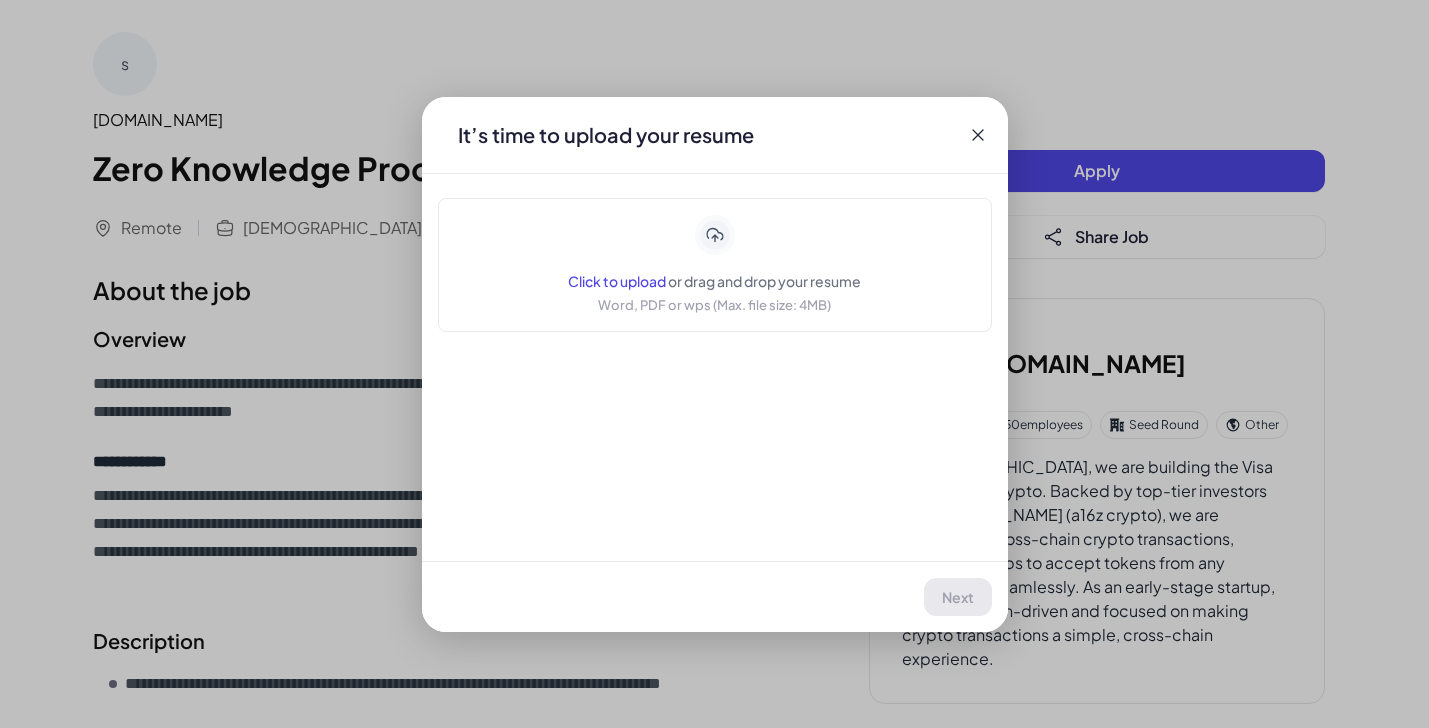 click on "Click to upload" at bounding box center (617, 281) 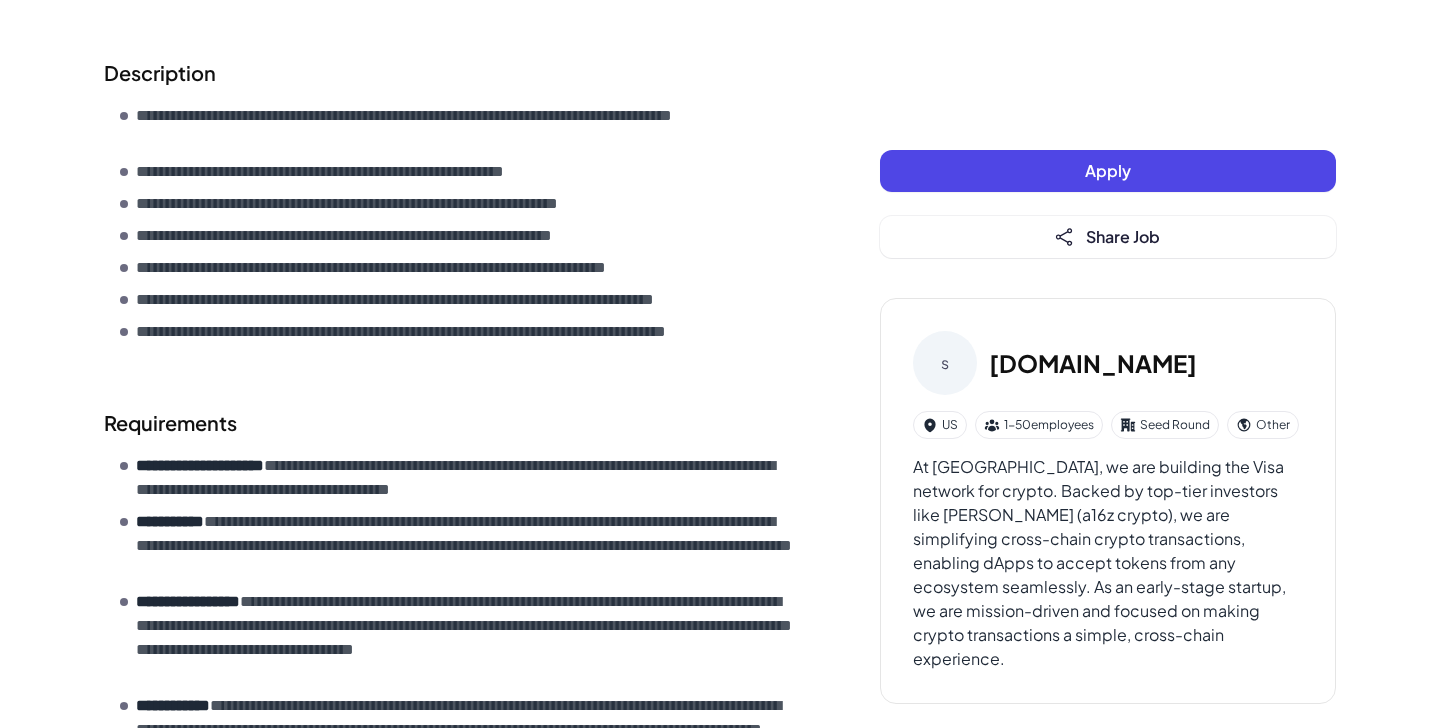 scroll, scrollTop: 711, scrollLeft: 0, axis: vertical 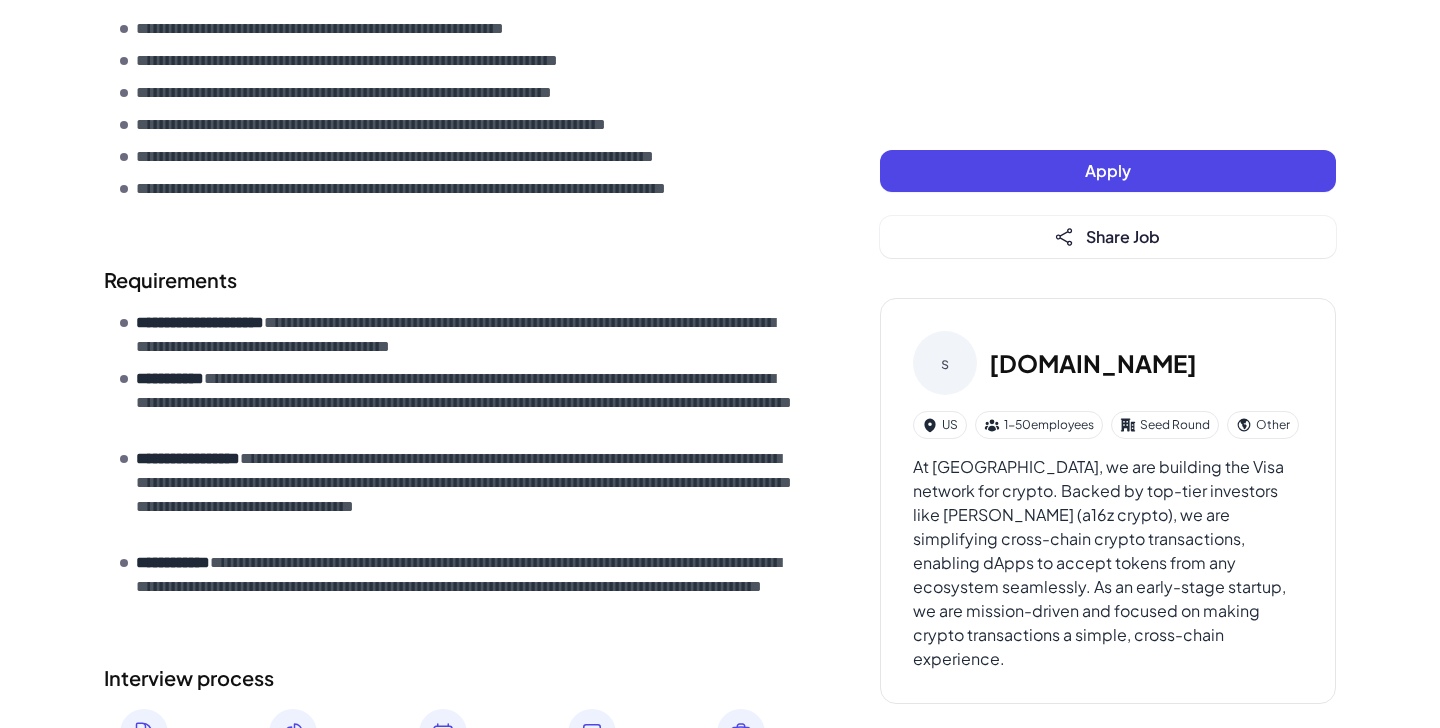 click on "**********" at bounding box center (468, 495) 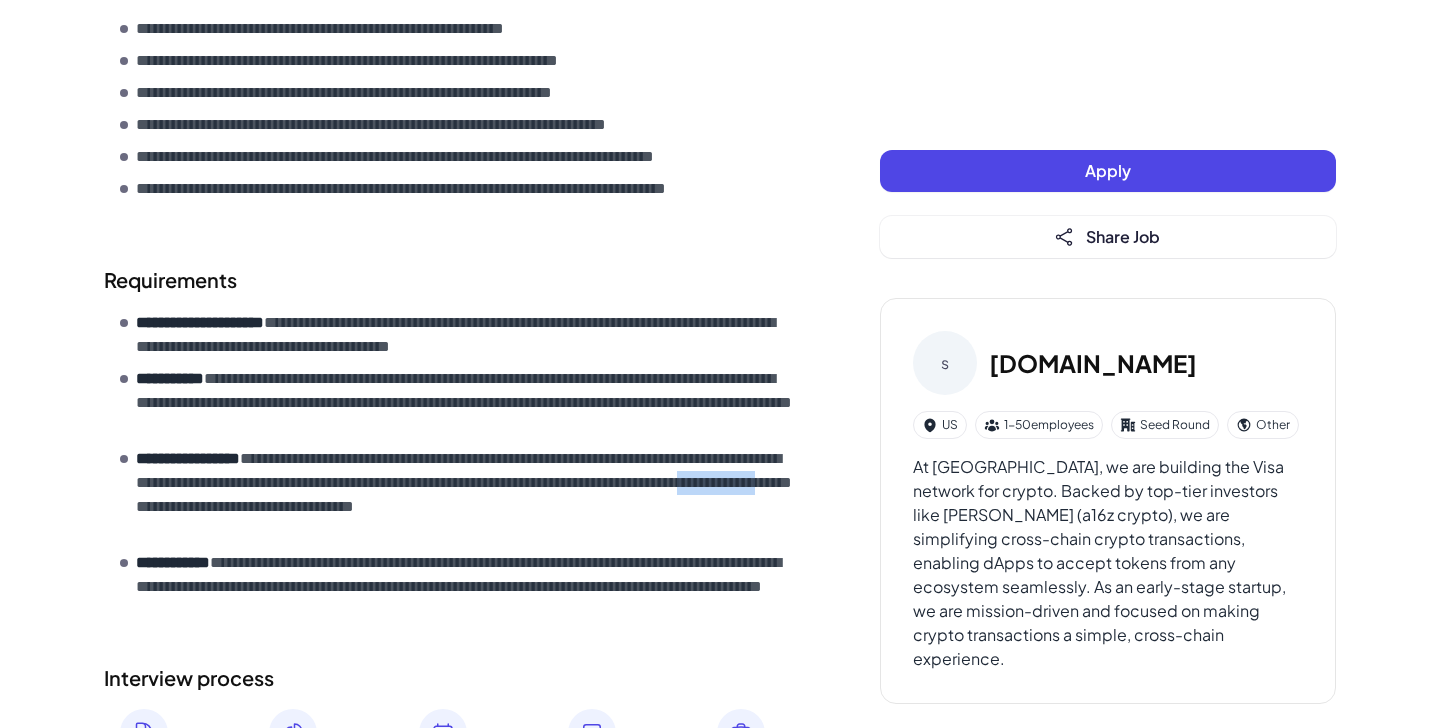 click on "**********" at bounding box center (468, 495) 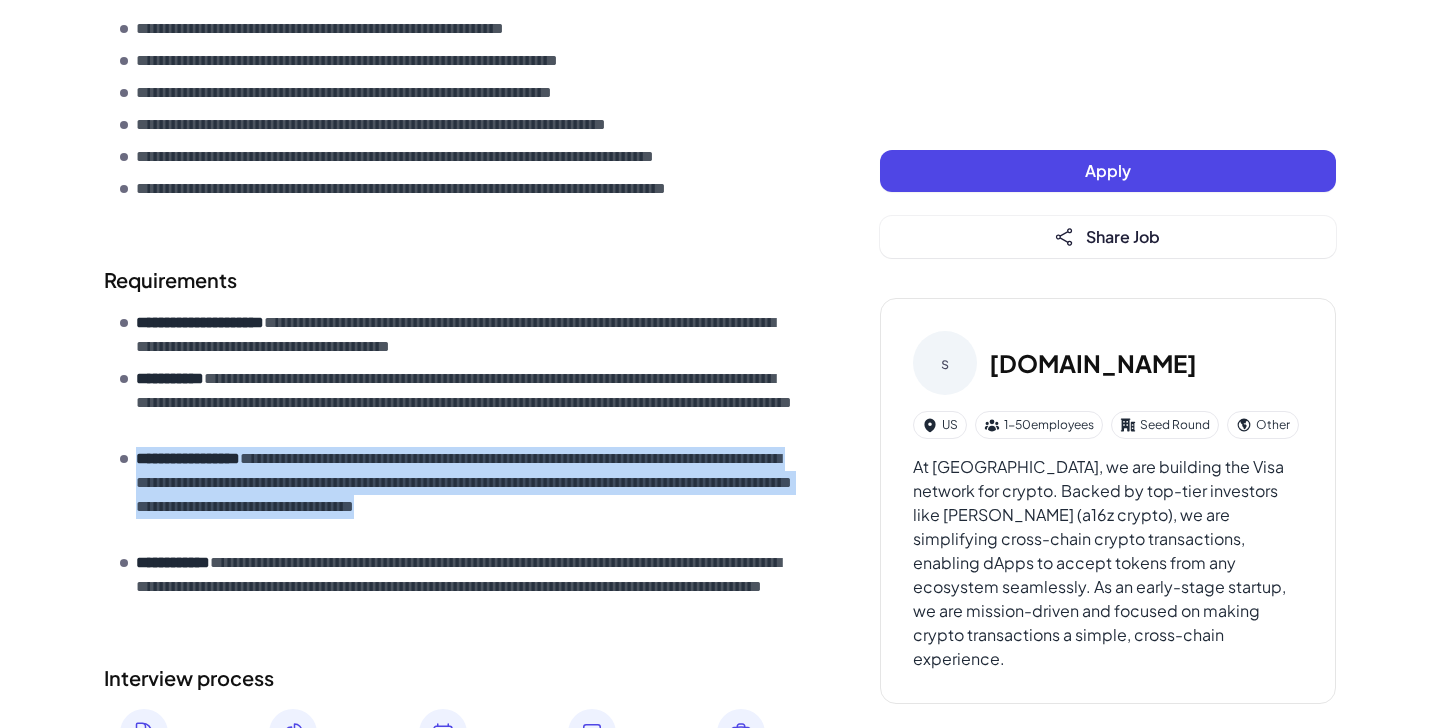 click on "**********" at bounding box center (468, 495) 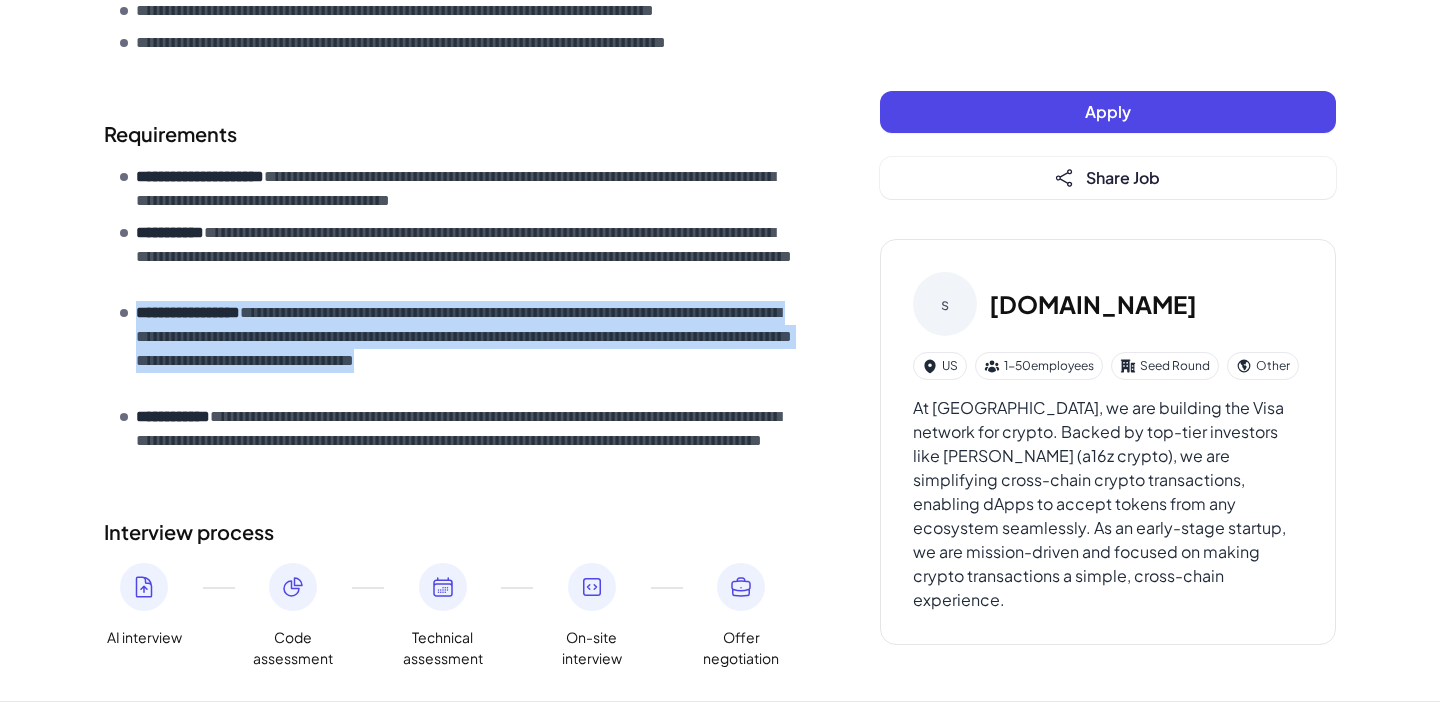 scroll, scrollTop: 853, scrollLeft: 0, axis: vertical 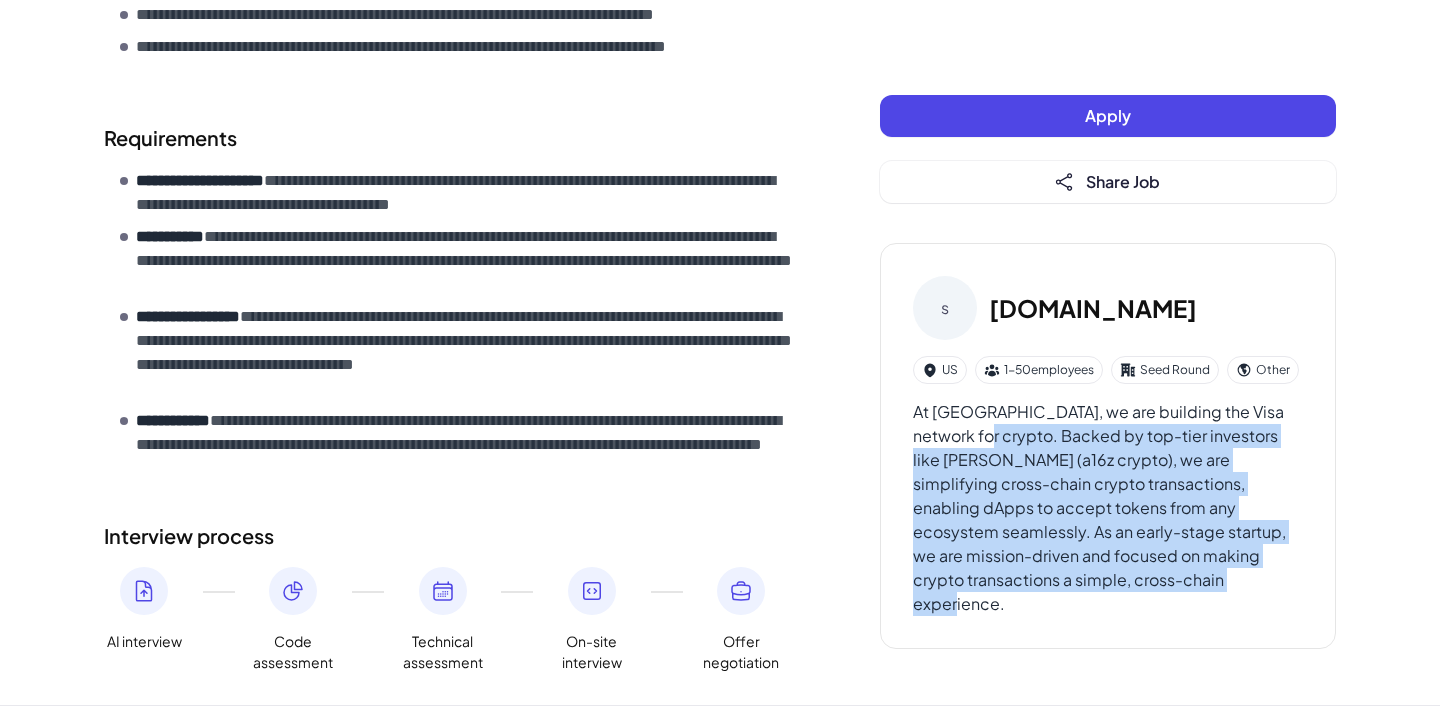 drag, startPoint x: 994, startPoint y: 433, endPoint x: 1025, endPoint y: 603, distance: 172.80336 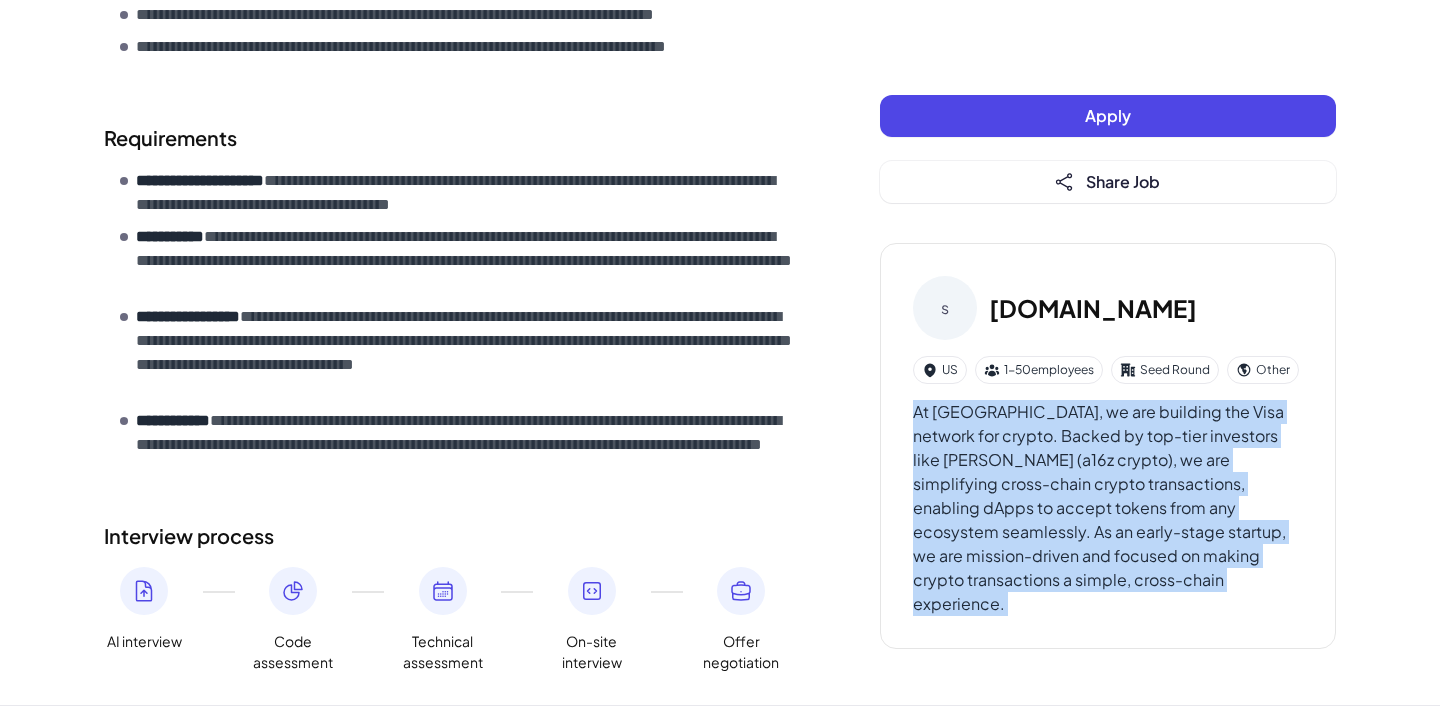 drag, startPoint x: 1025, startPoint y: 603, endPoint x: 915, endPoint y: 414, distance: 218.68013 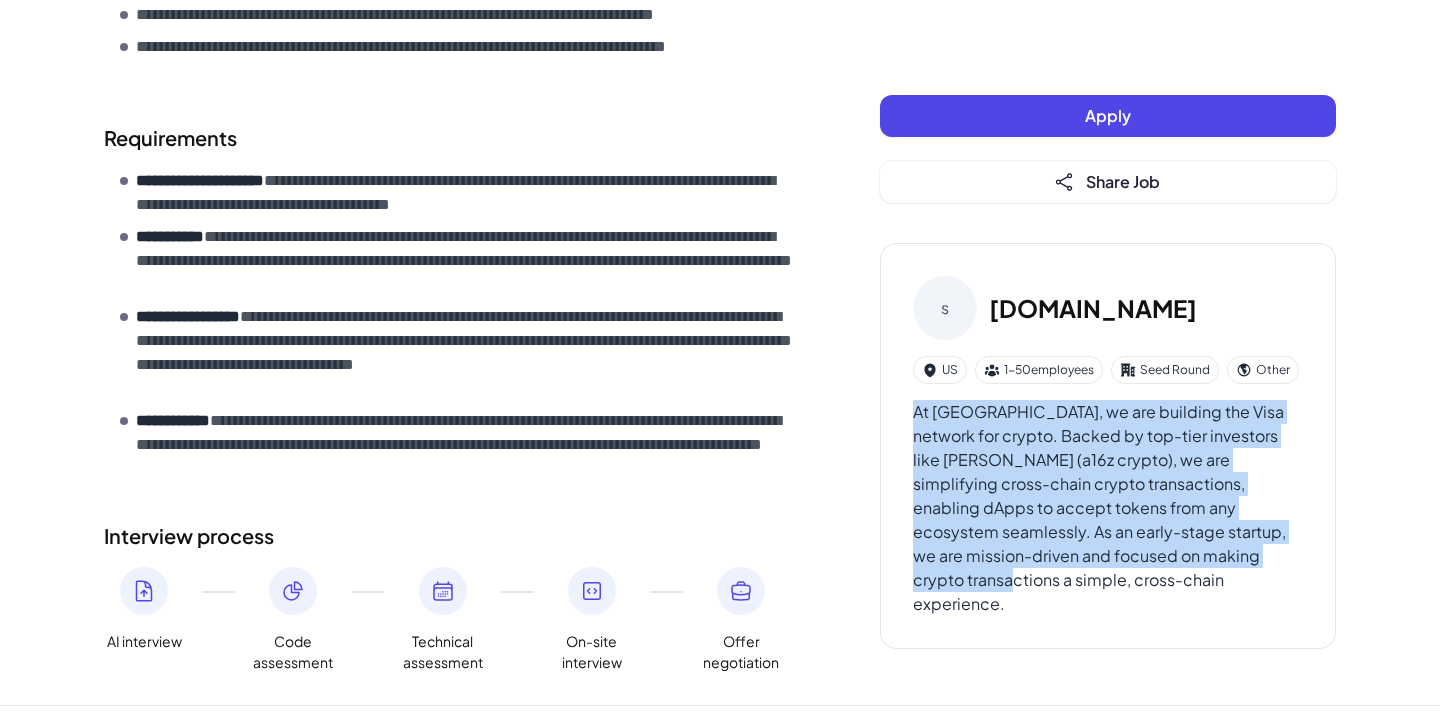 drag, startPoint x: 915, startPoint y: 414, endPoint x: 1004, endPoint y: 590, distance: 197.22322 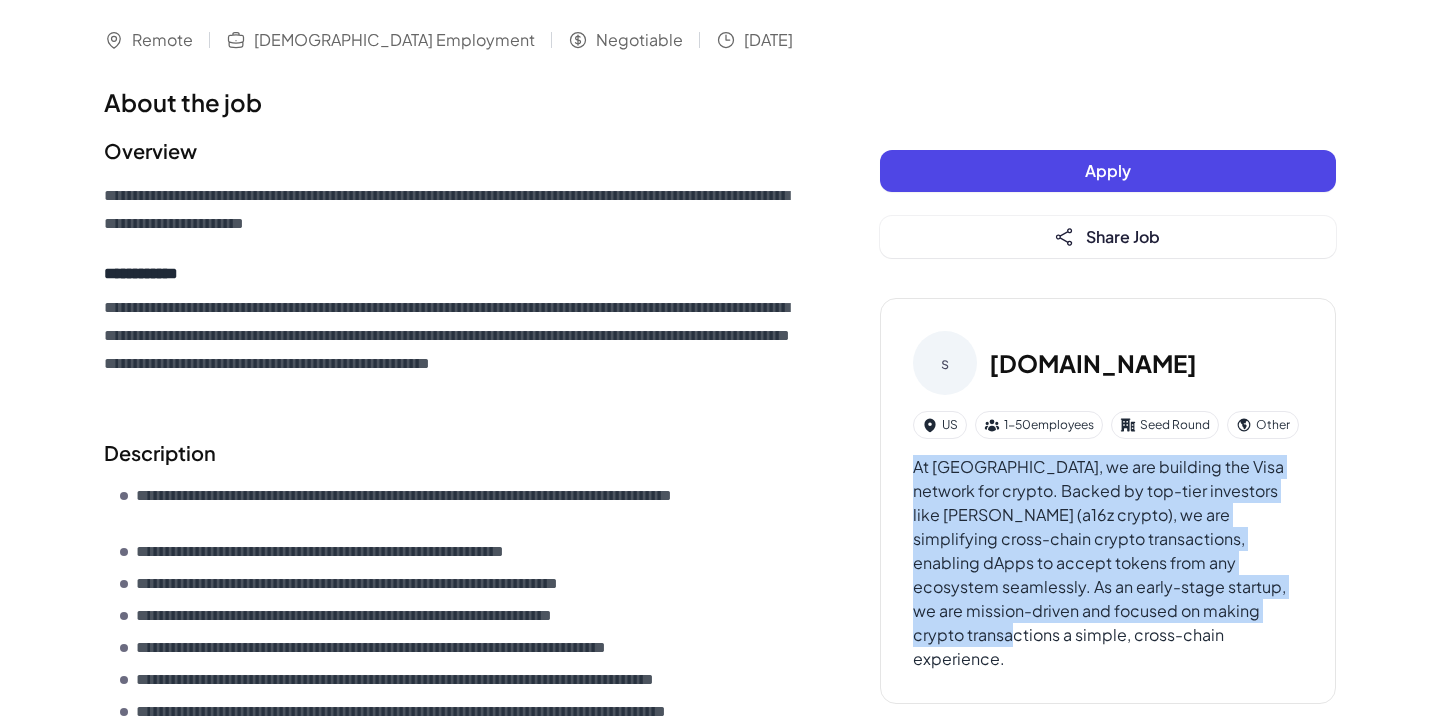 scroll, scrollTop: 0, scrollLeft: 0, axis: both 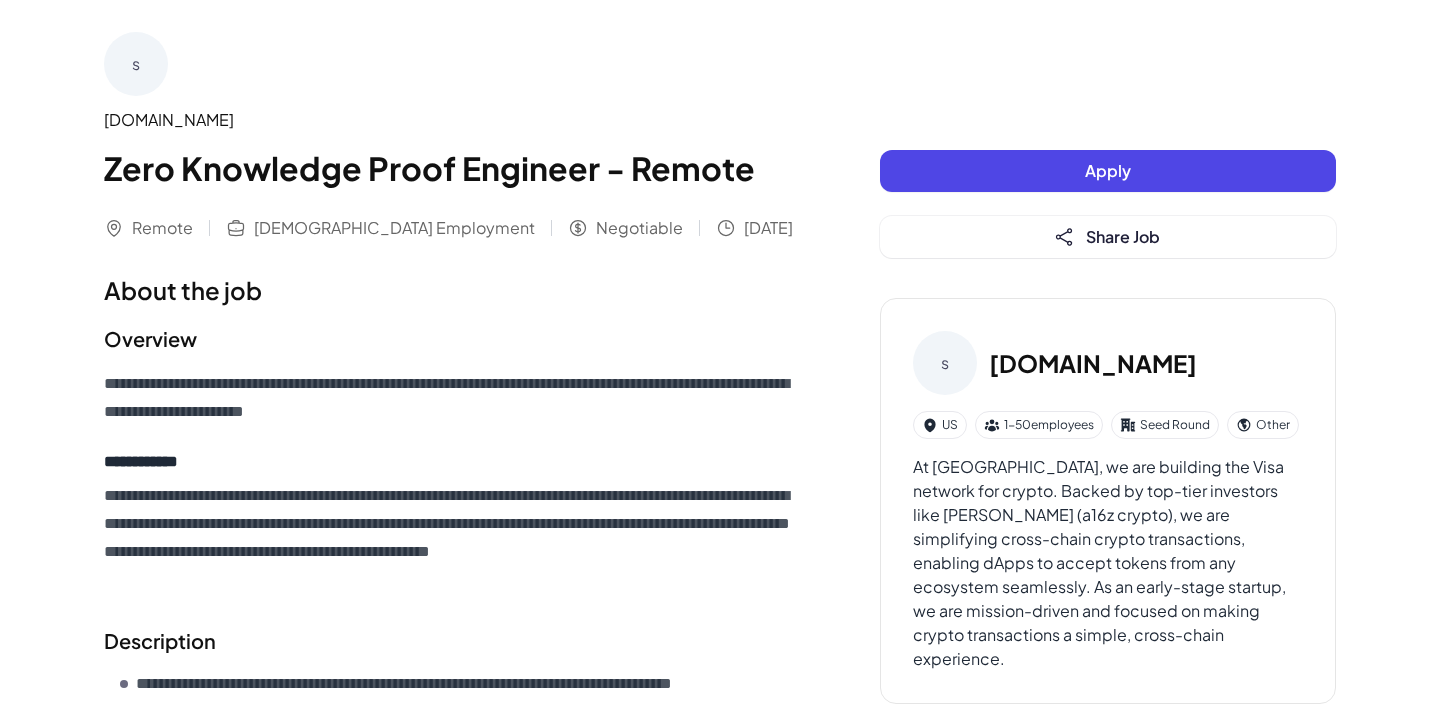 click on "**********" at bounding box center [452, 482] 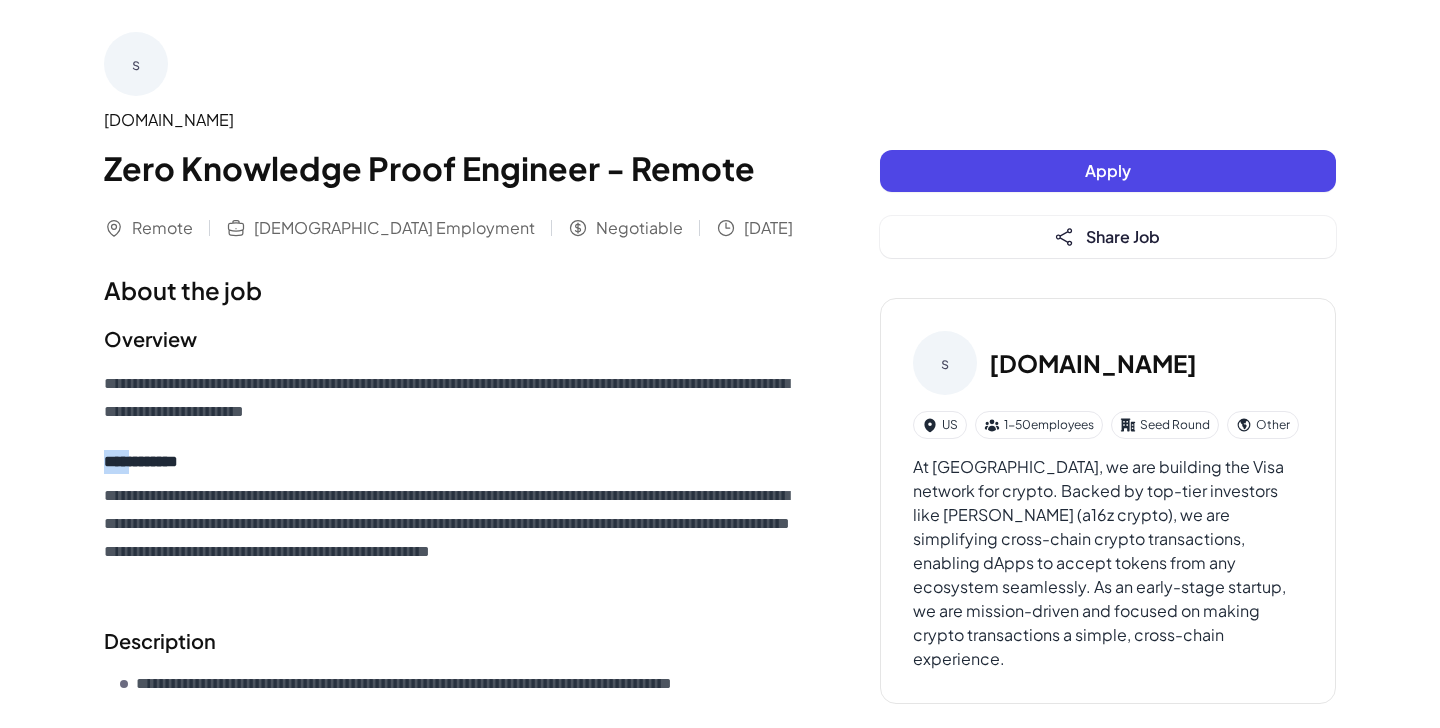 click on "**********" at bounding box center [452, 482] 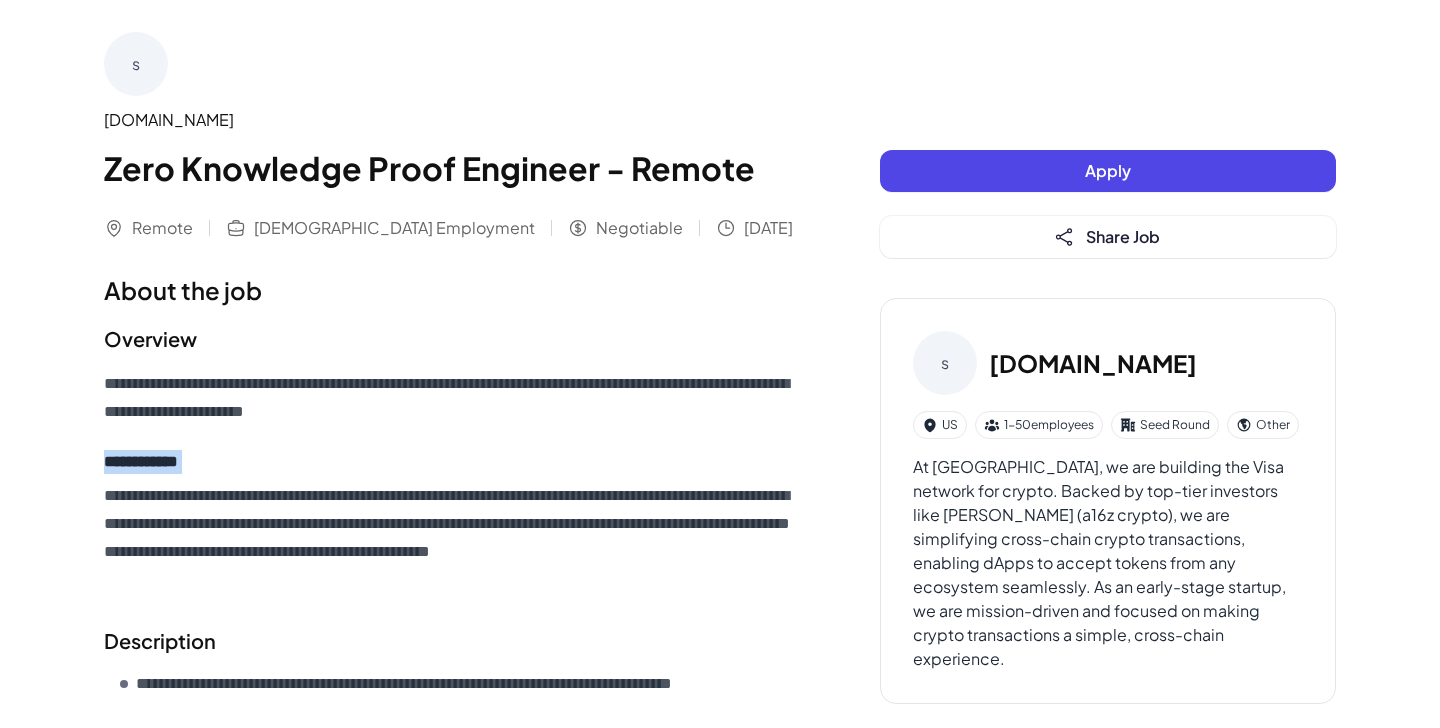click on "**********" at bounding box center (452, 482) 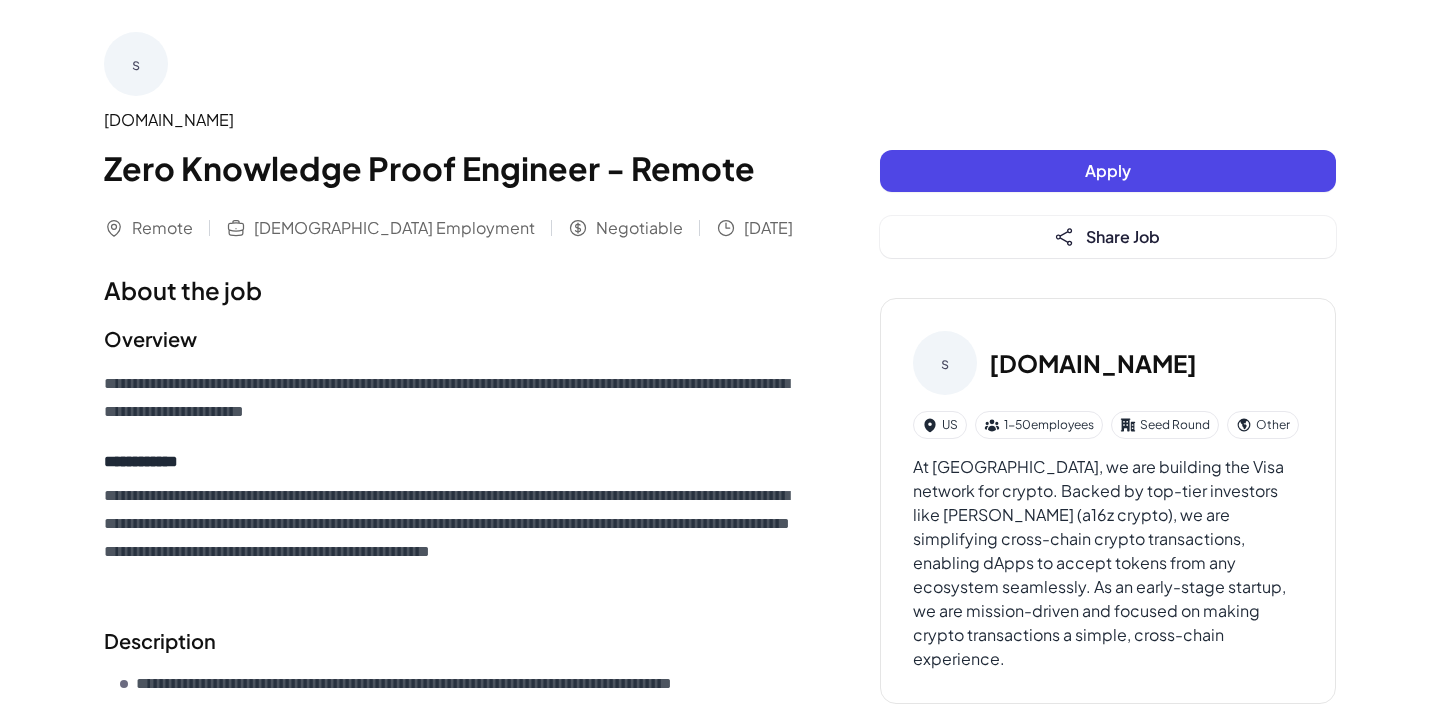 click on "**********" at bounding box center (452, 398) 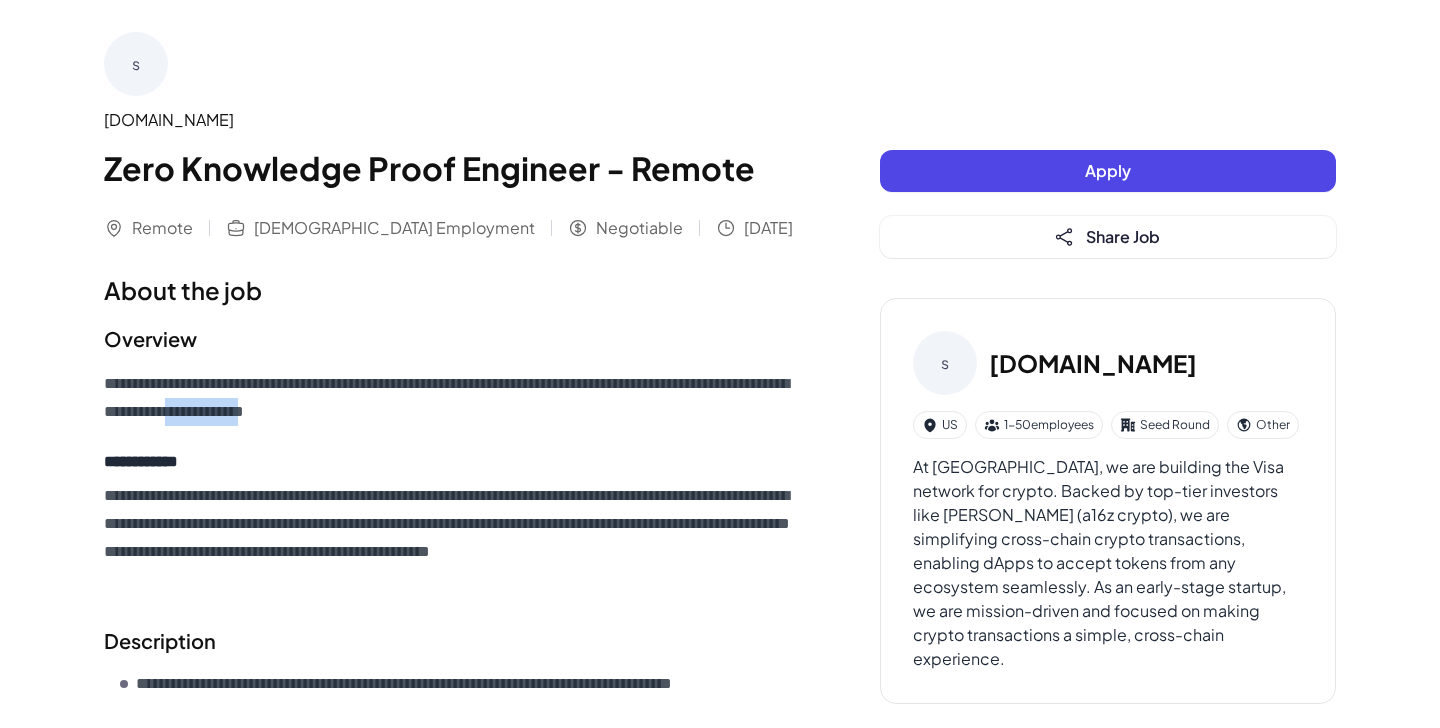 click on "**********" at bounding box center [452, 398] 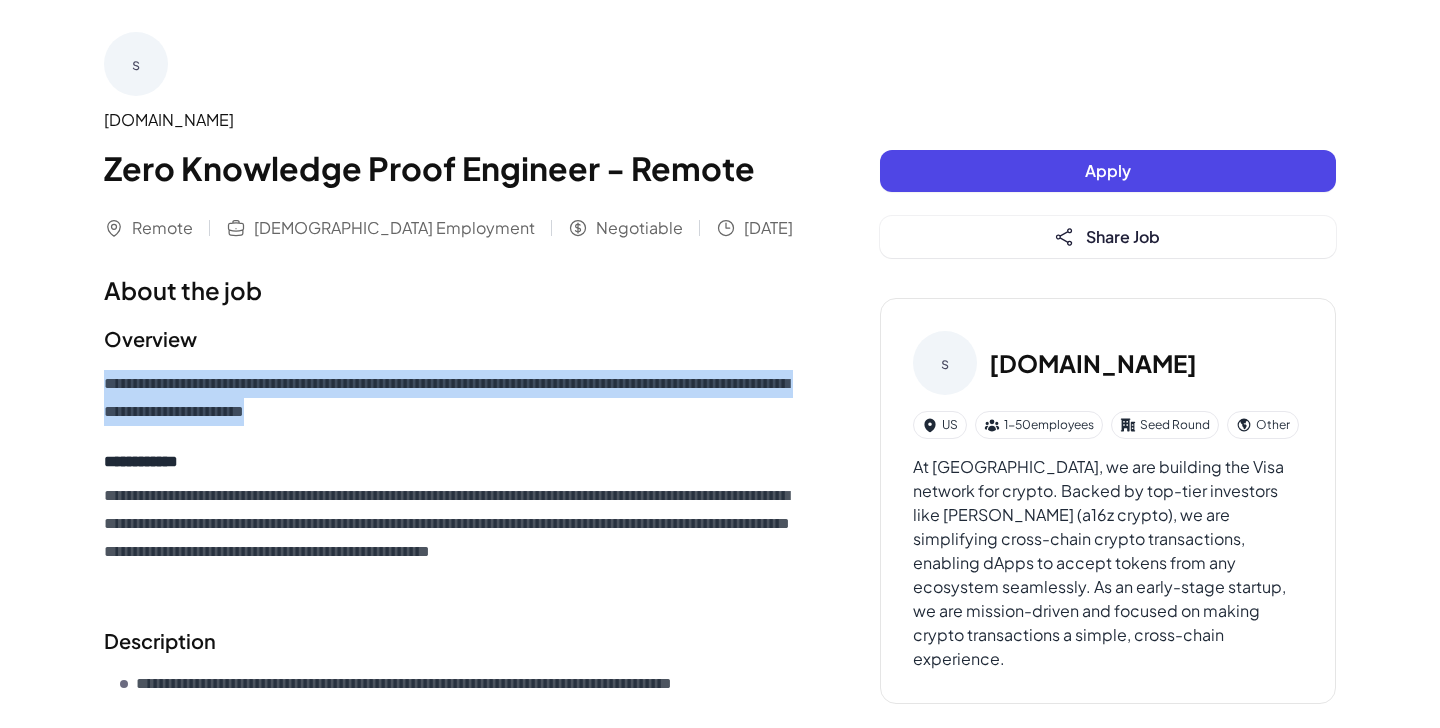 click on "**********" at bounding box center [452, 398] 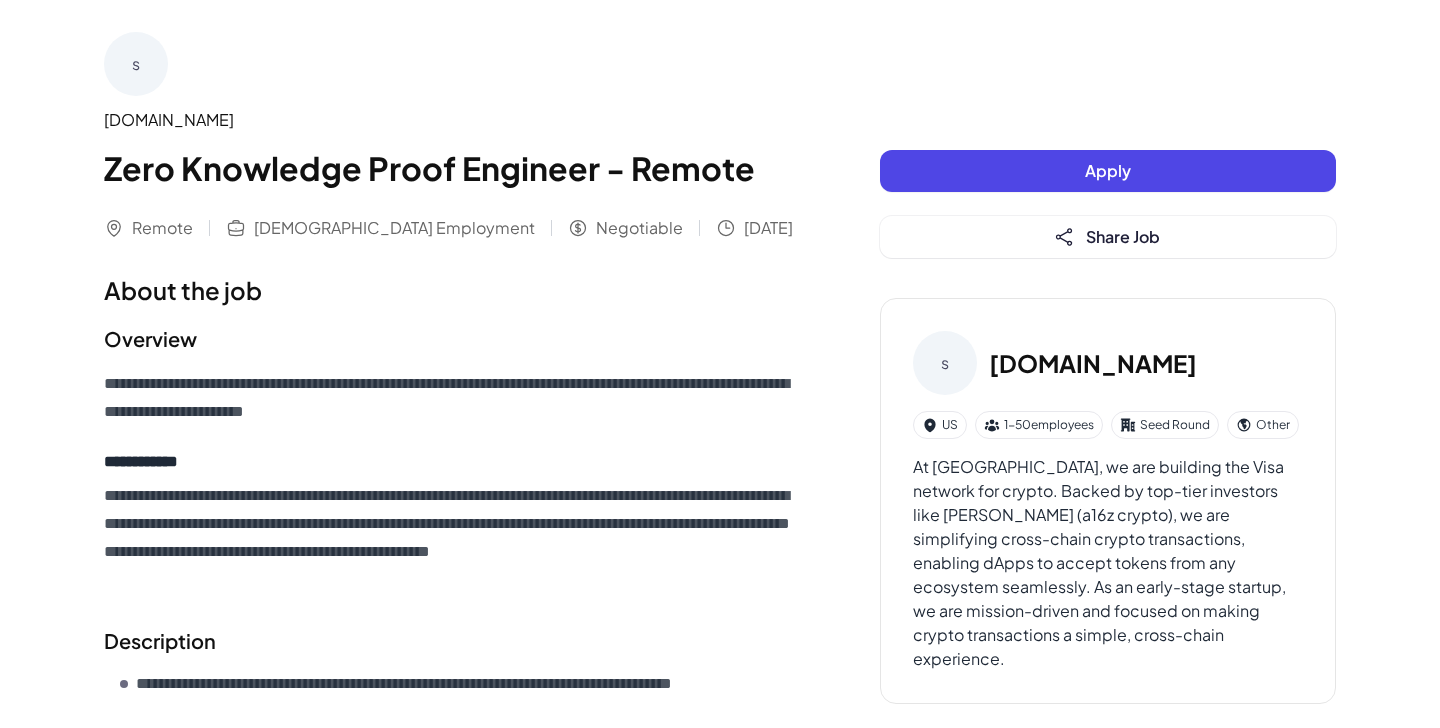 click on "[DEMOGRAPHIC_DATA] Employment" at bounding box center (394, 228) 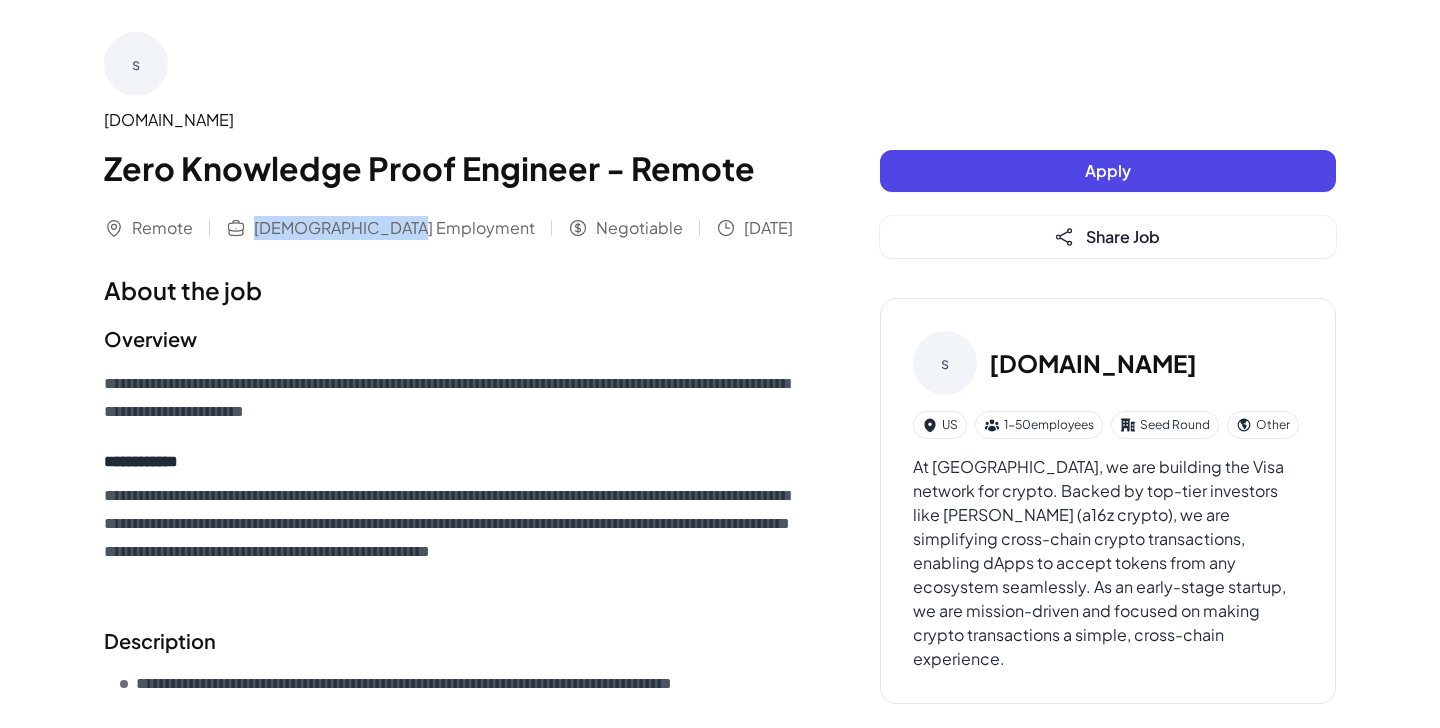 drag, startPoint x: 255, startPoint y: 228, endPoint x: 402, endPoint y: 230, distance: 147.01361 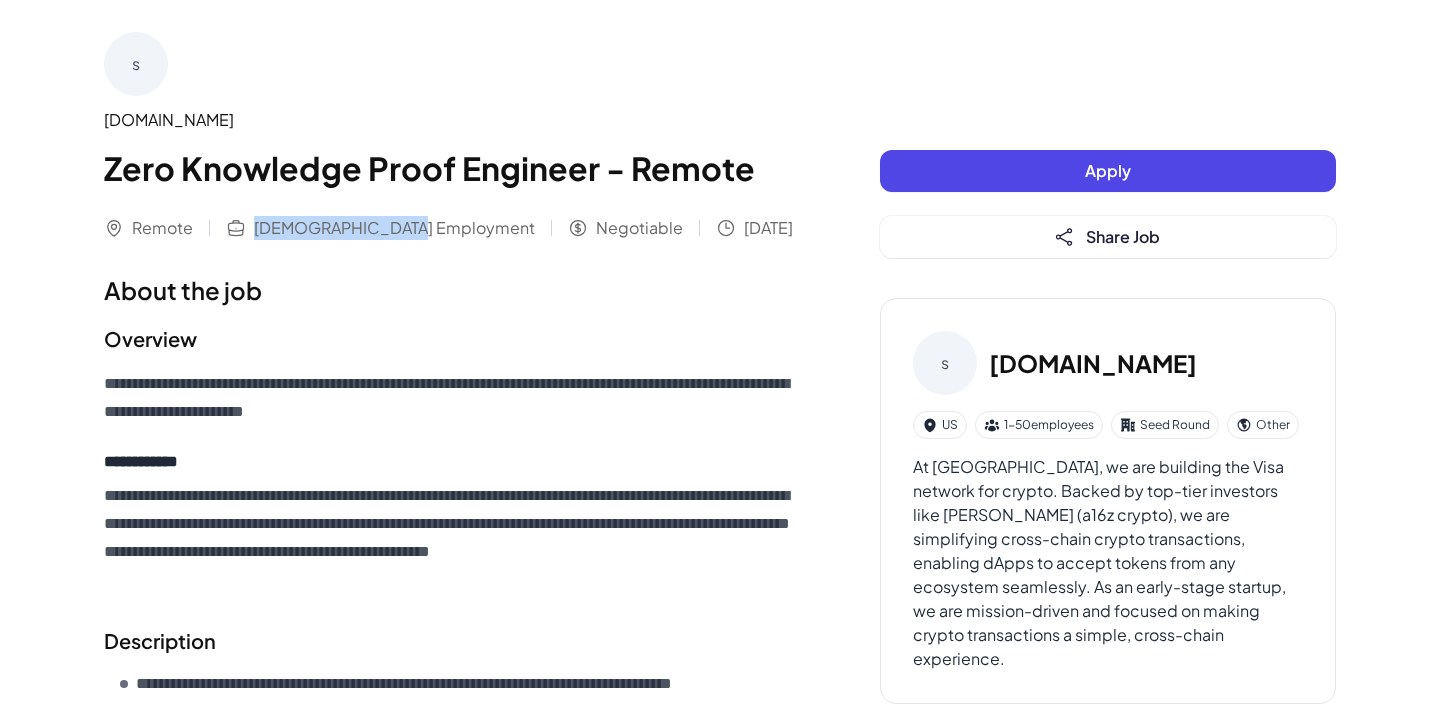 click on "Apply" at bounding box center [1108, 171] 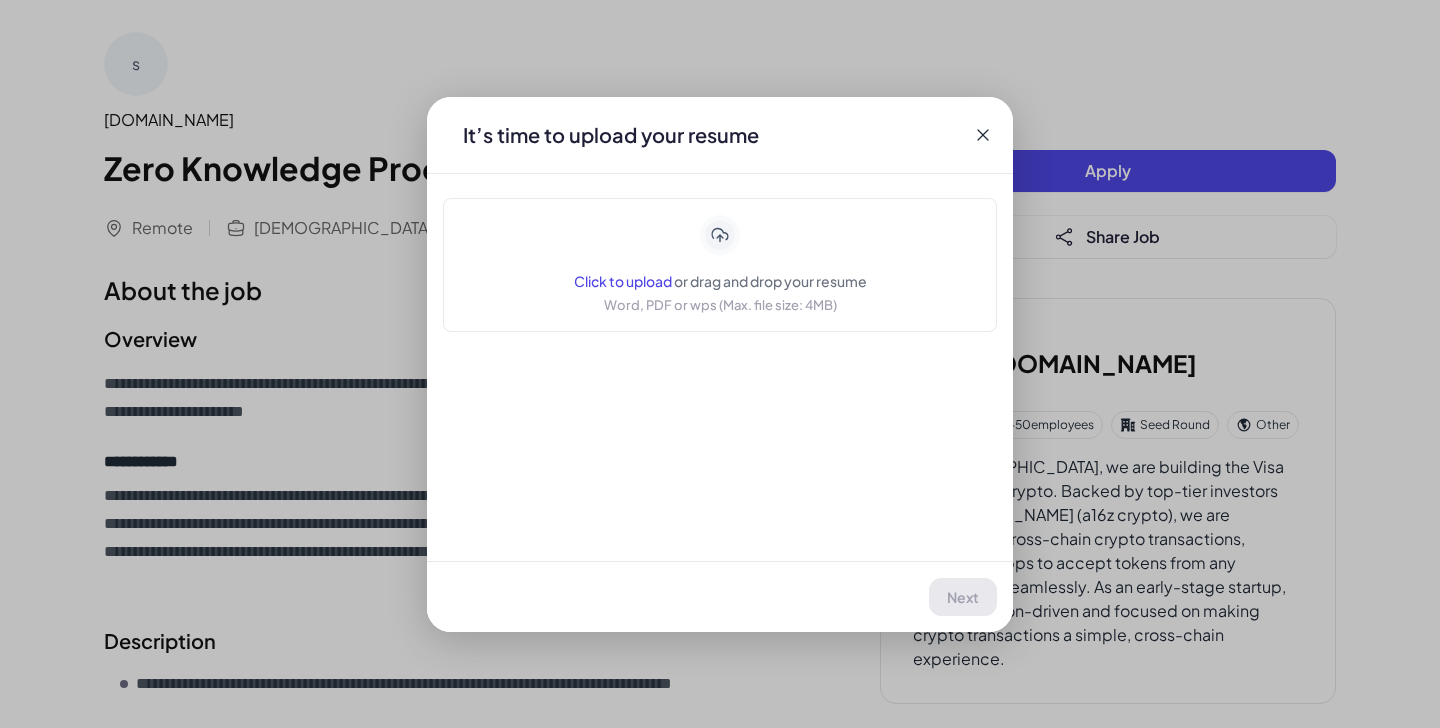 click on "Click to upload" at bounding box center (623, 281) 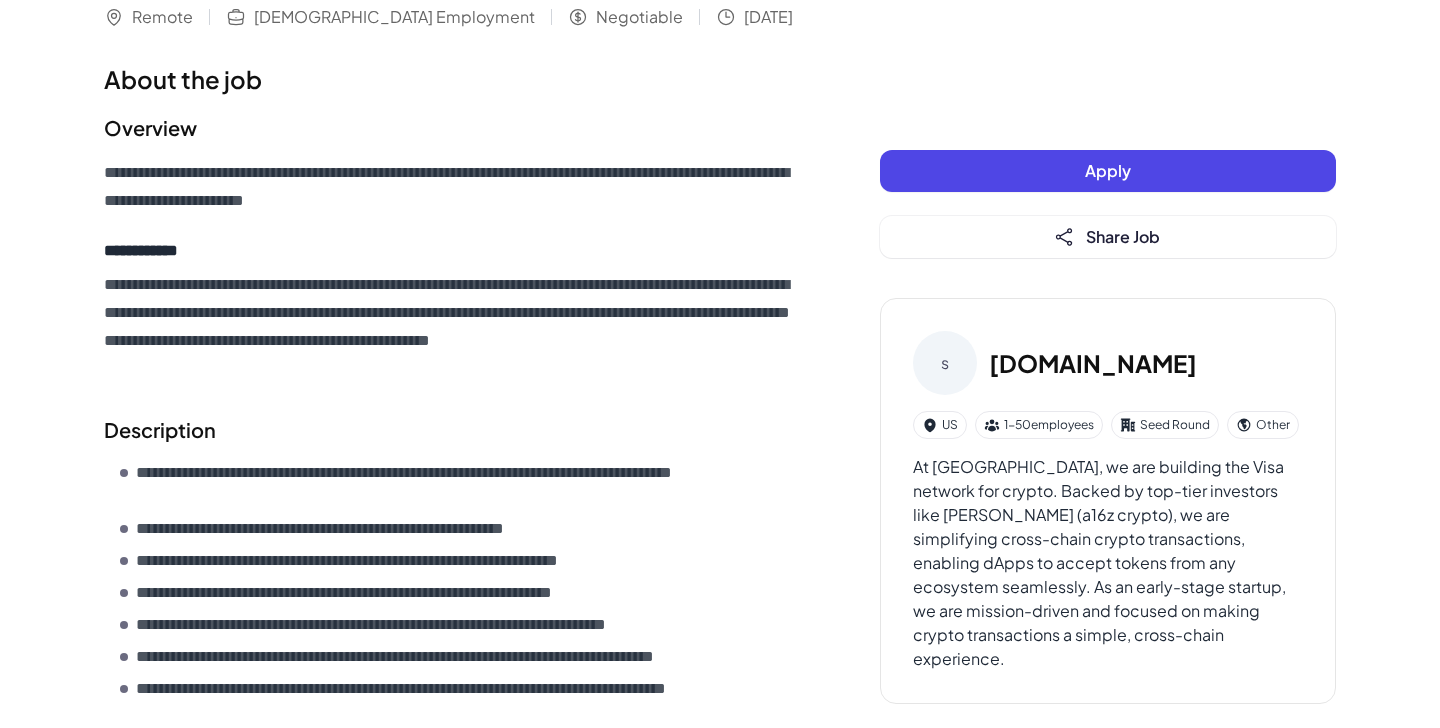 scroll, scrollTop: 244, scrollLeft: 0, axis: vertical 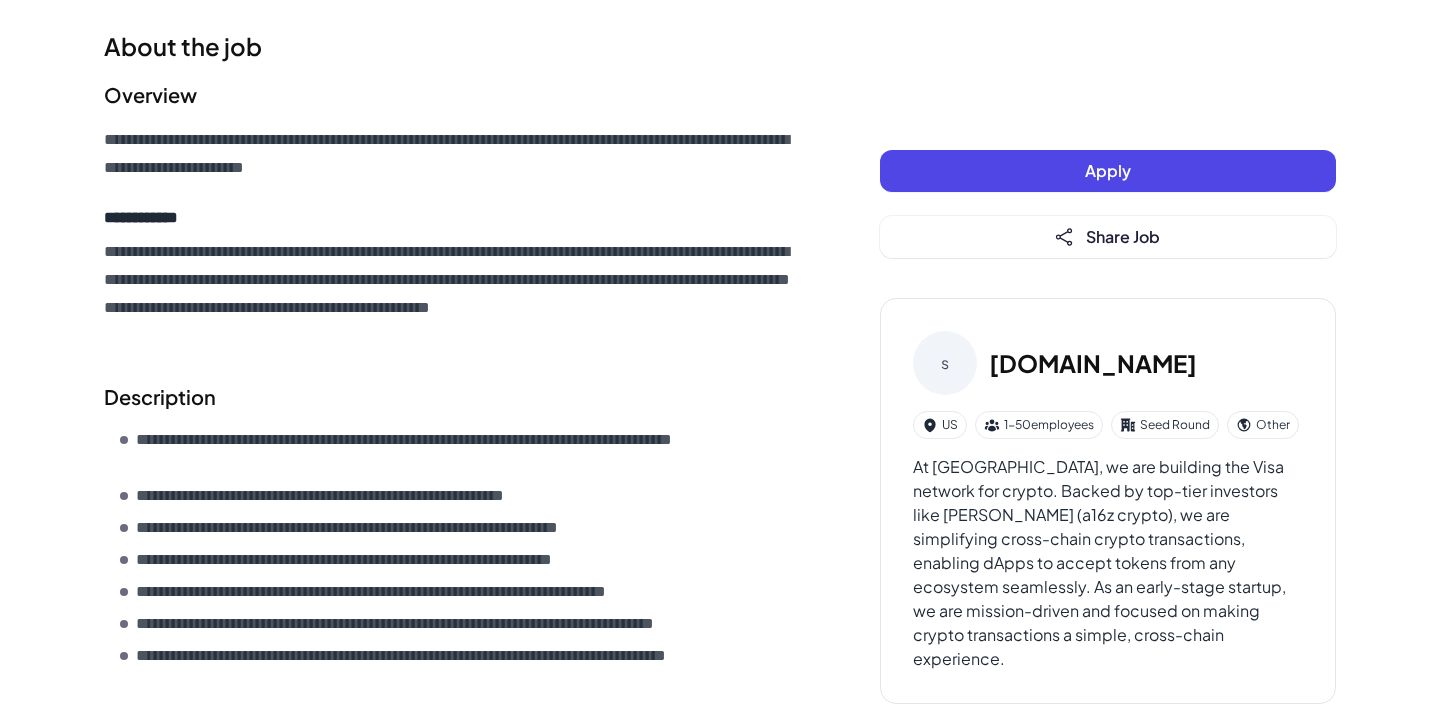 click on "**********" at bounding box center [383, 496] 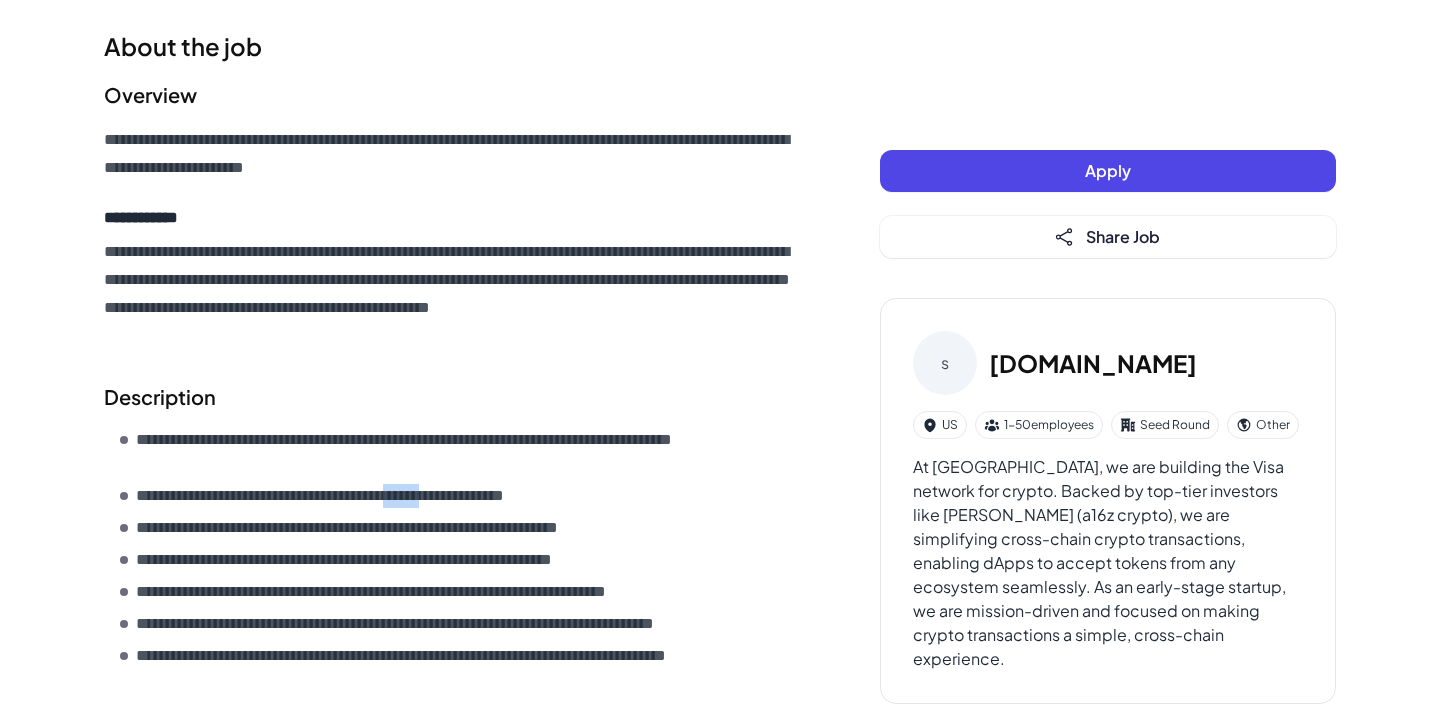 click on "**********" at bounding box center [383, 496] 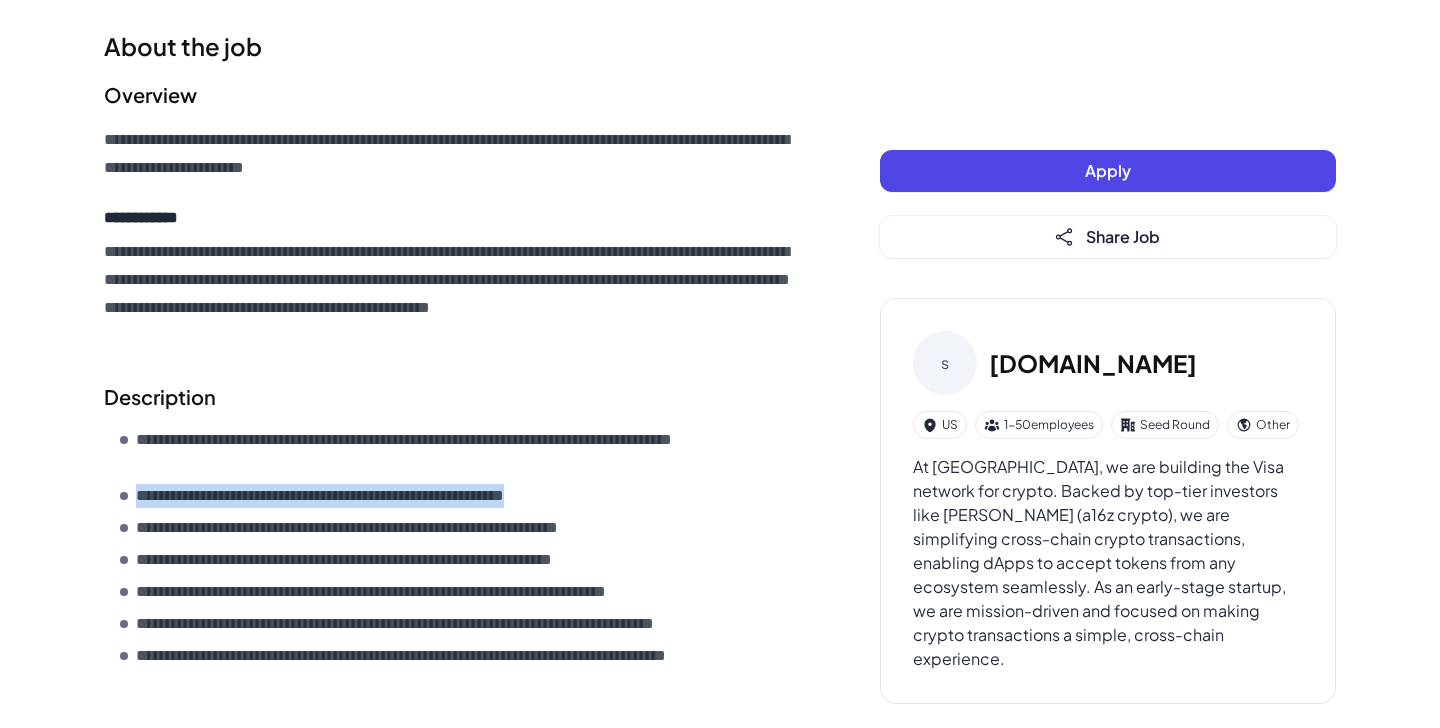click on "**********" at bounding box center (383, 496) 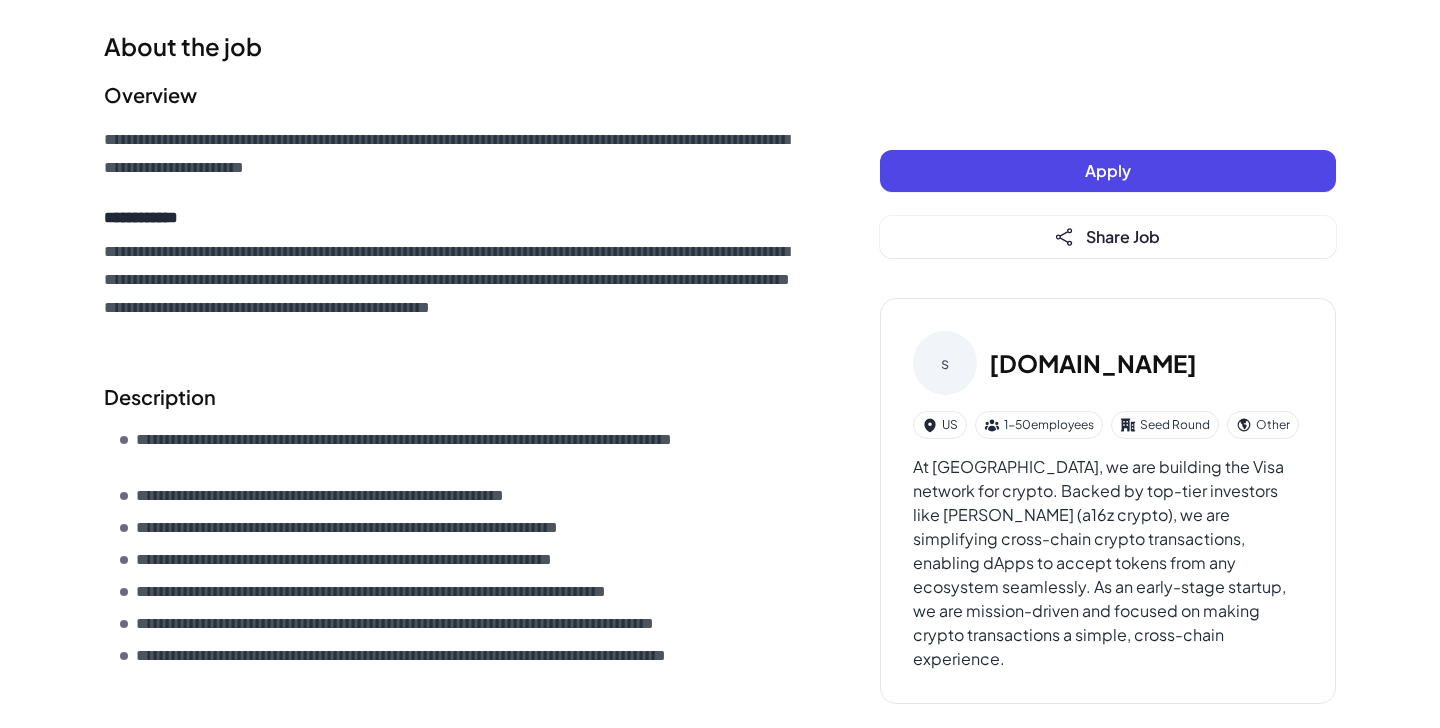 click on "**********" at bounding box center [391, 528] 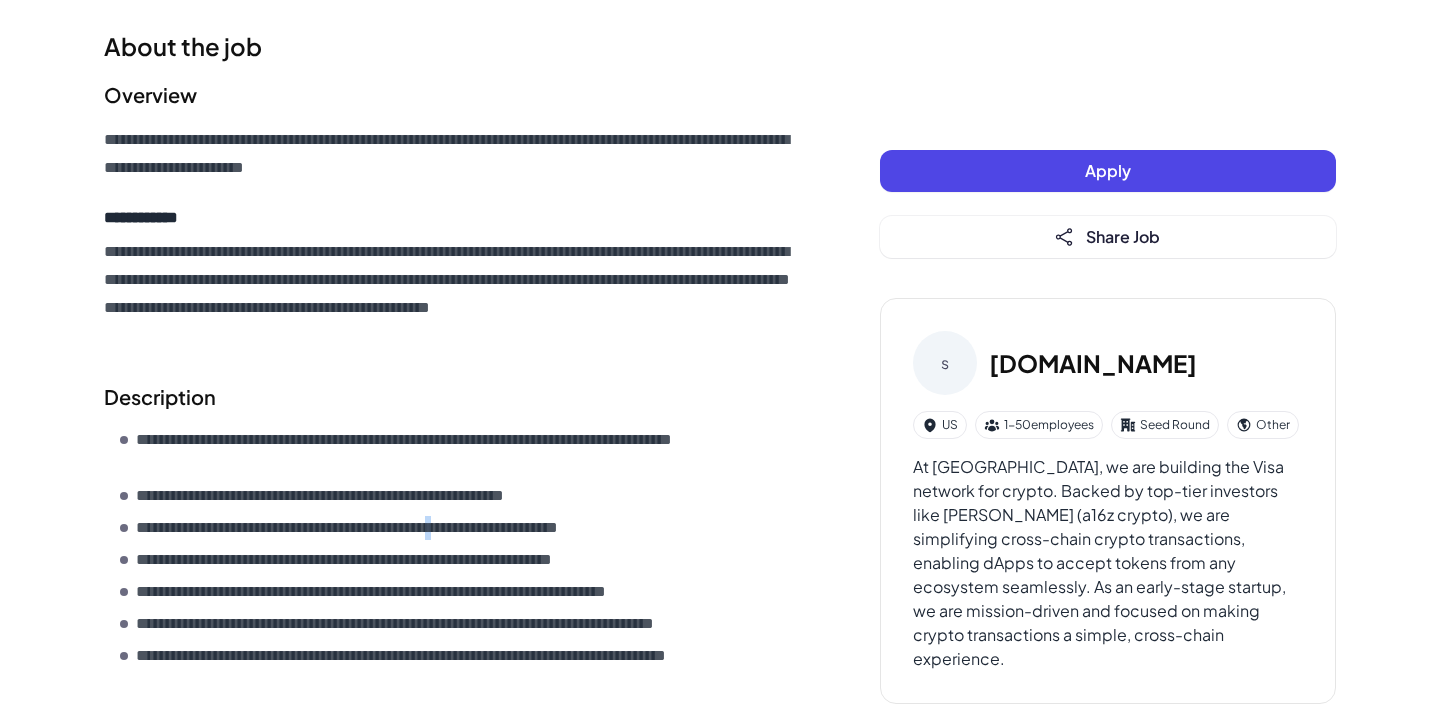 click on "**********" at bounding box center (391, 528) 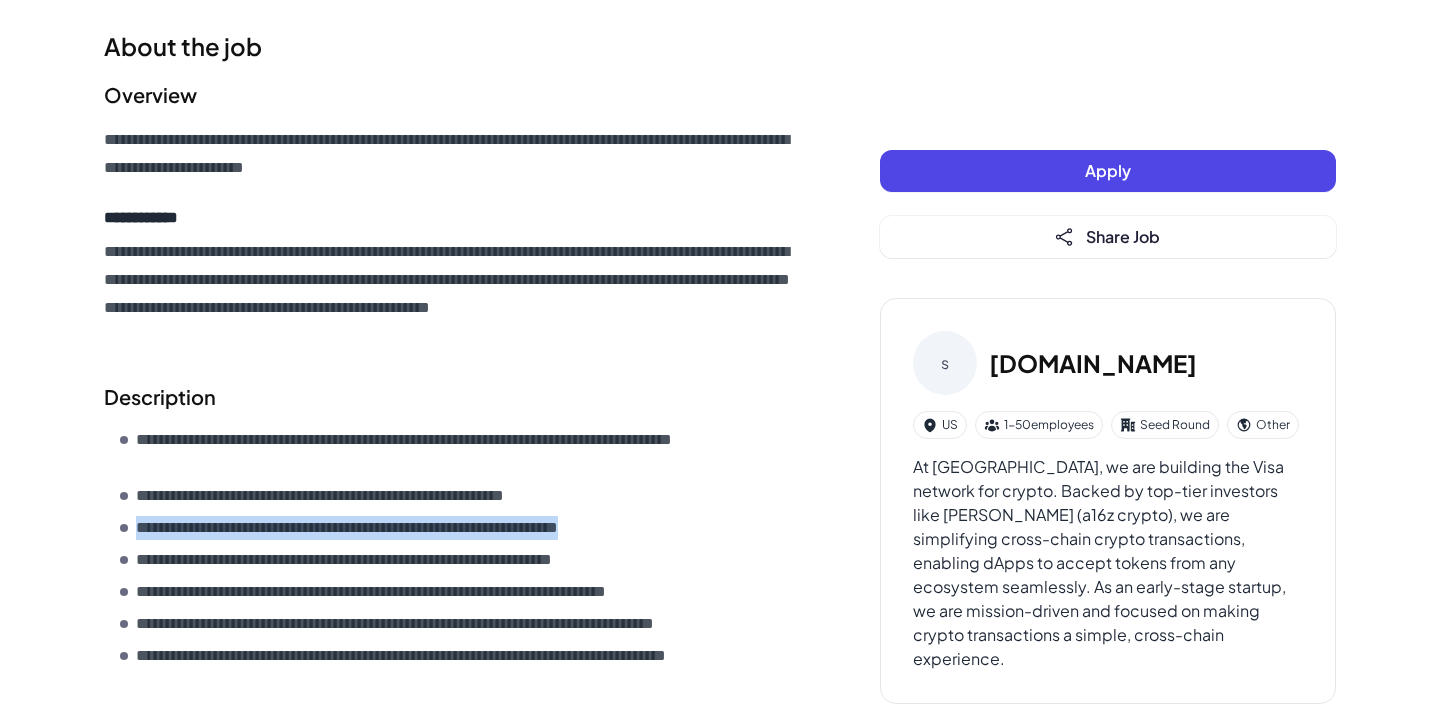 click on "**********" at bounding box center [391, 528] 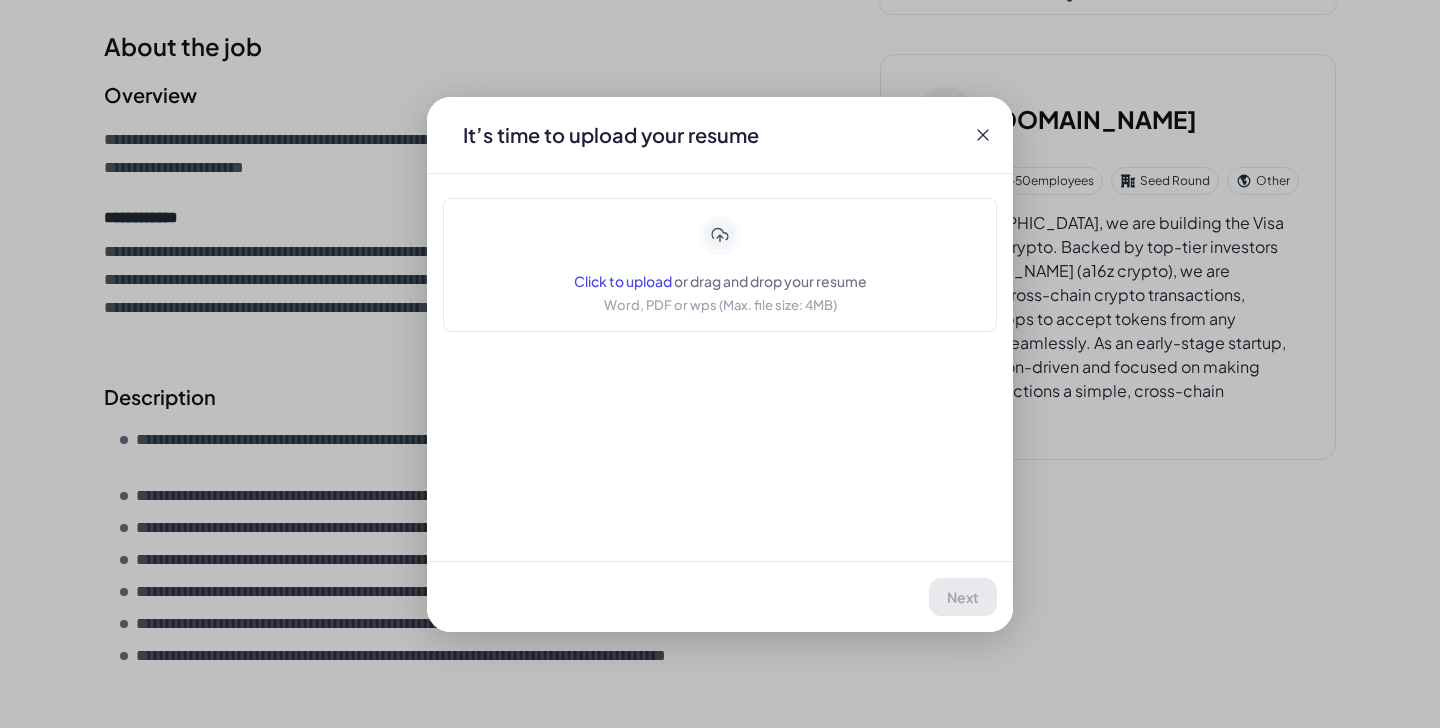 click on "Click to upload" at bounding box center [623, 281] 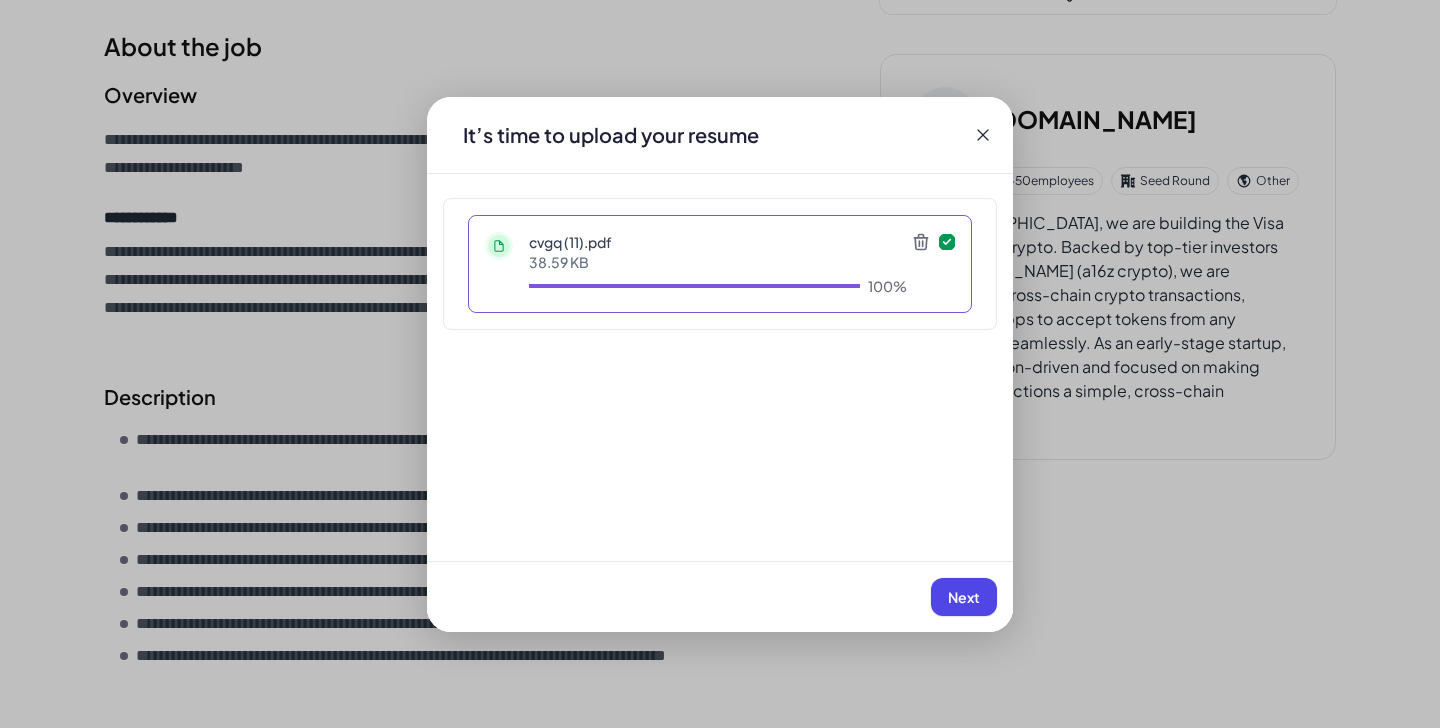 click on "Next" at bounding box center [964, 597] 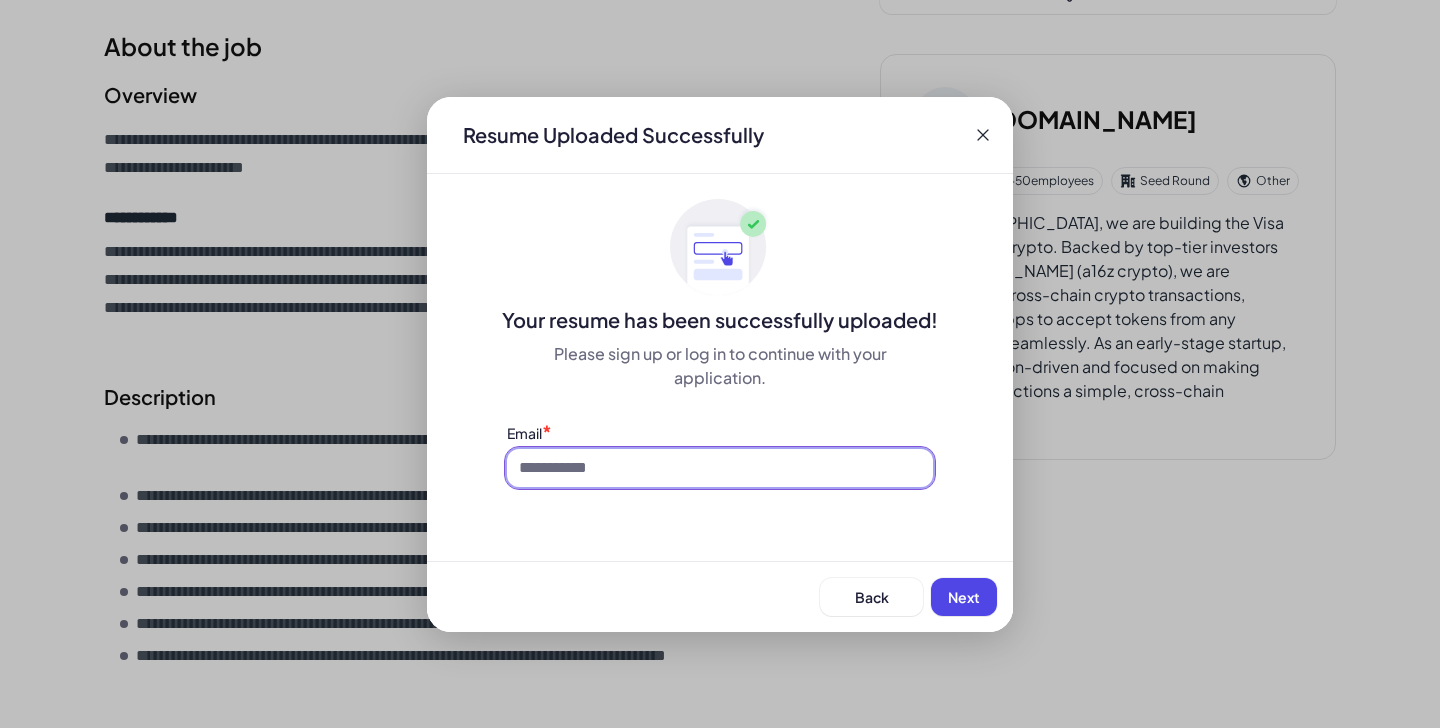 click at bounding box center (720, 468) 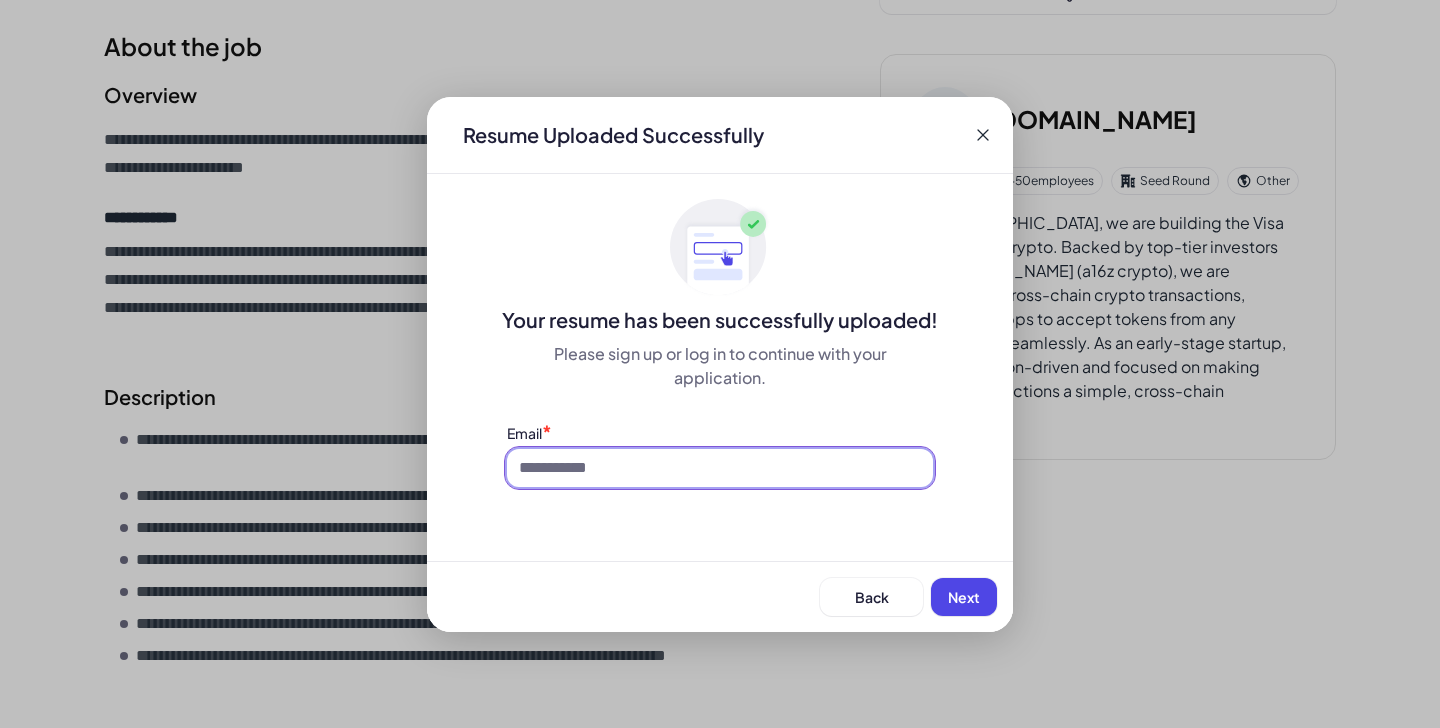 type on "**********" 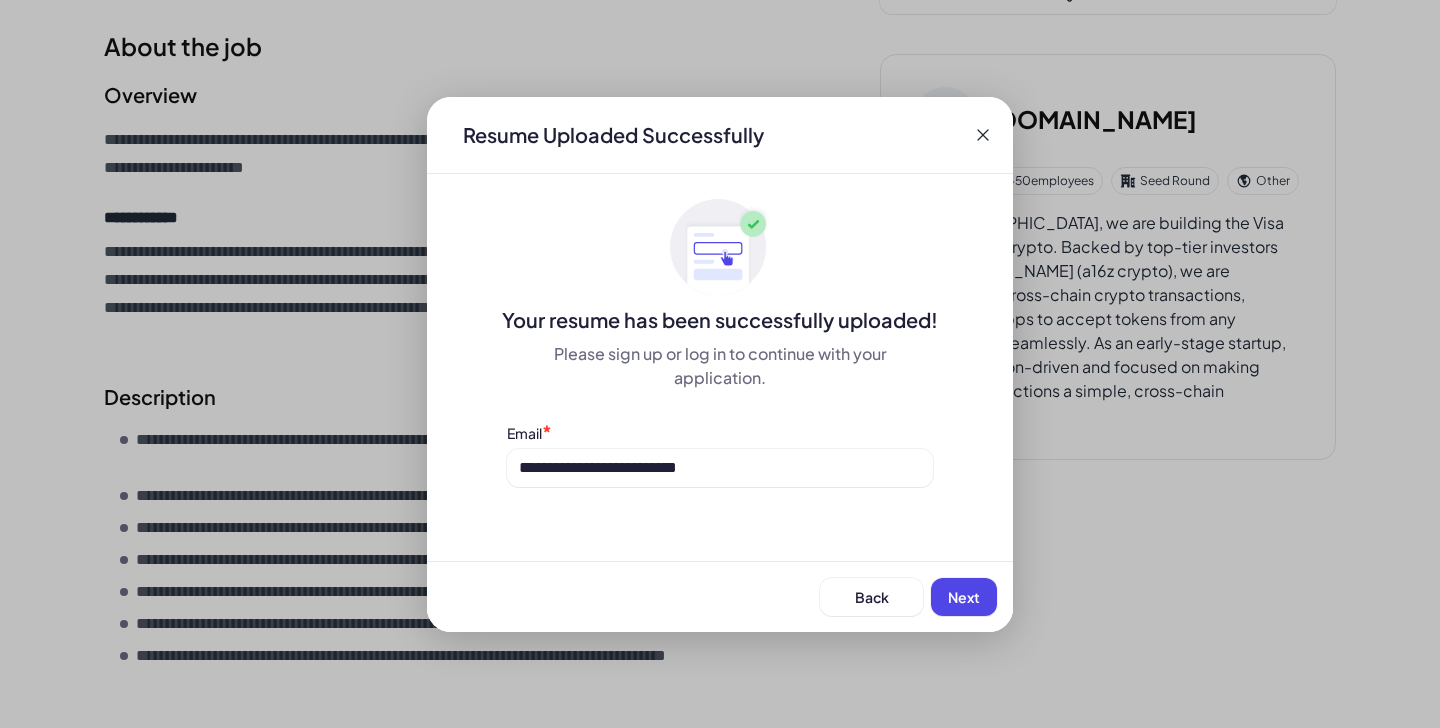 click on "Next" at bounding box center (964, 597) 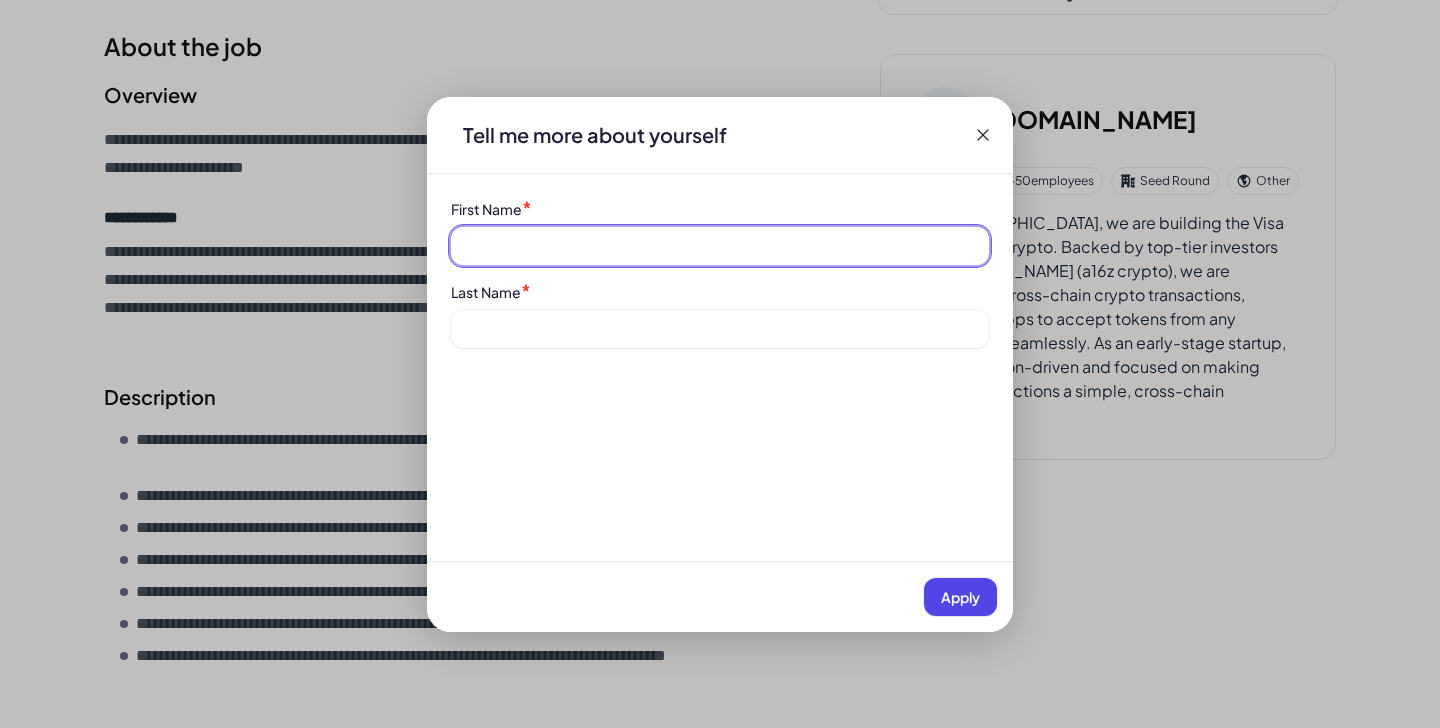 click at bounding box center (720, 246) 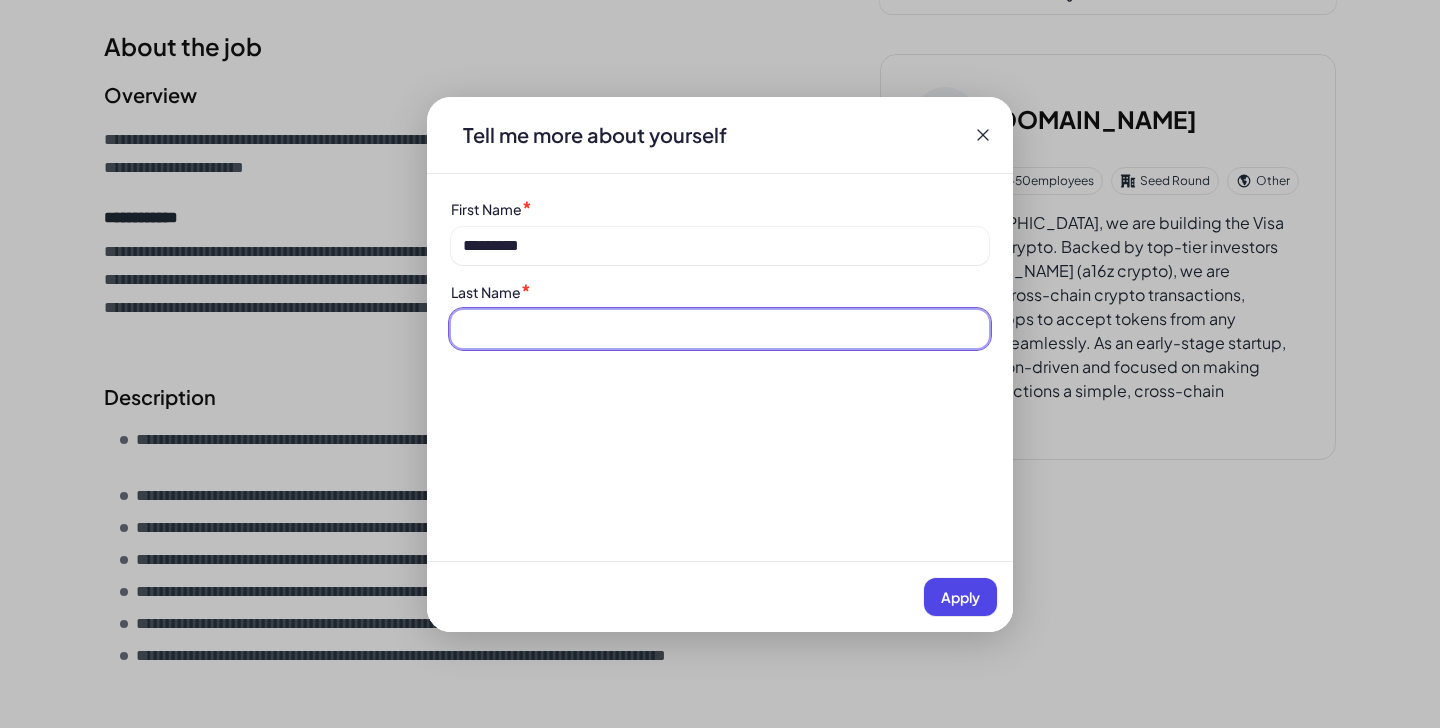 click at bounding box center [720, 329] 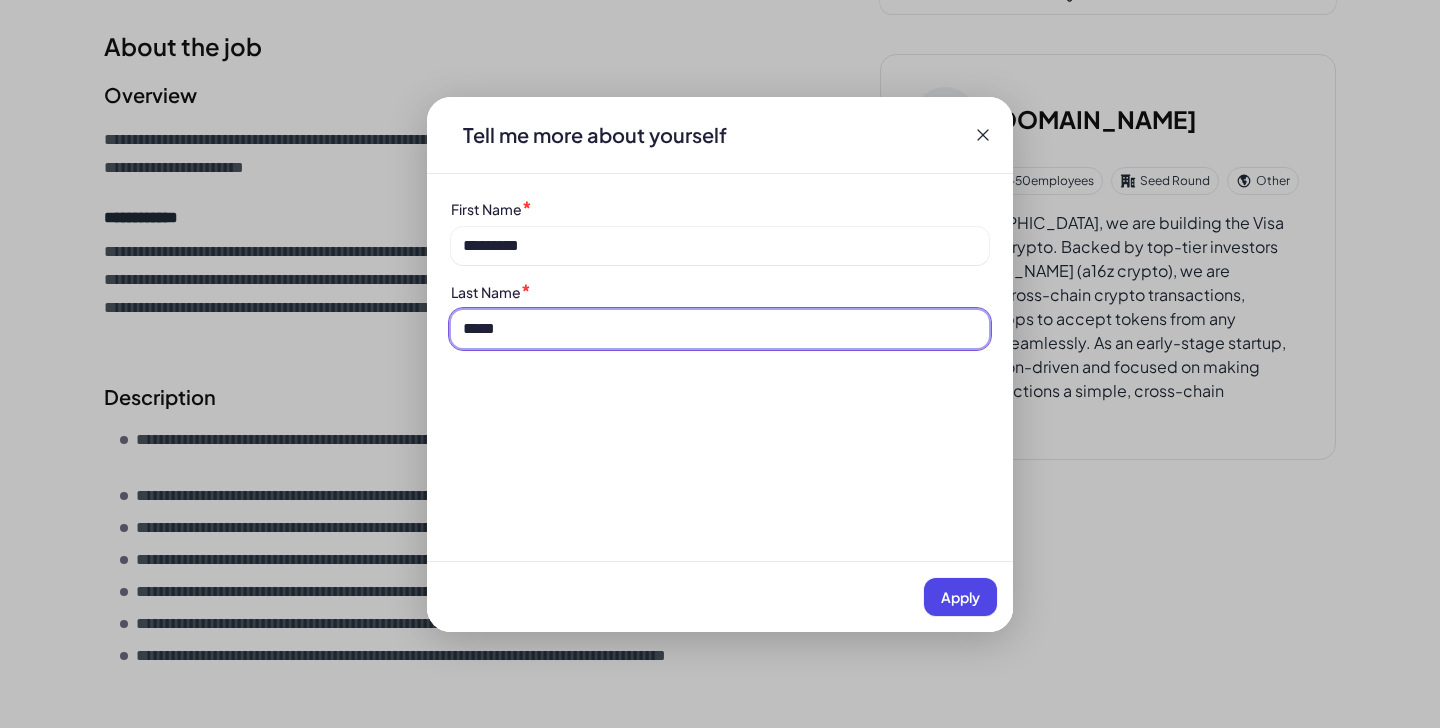 type on "******" 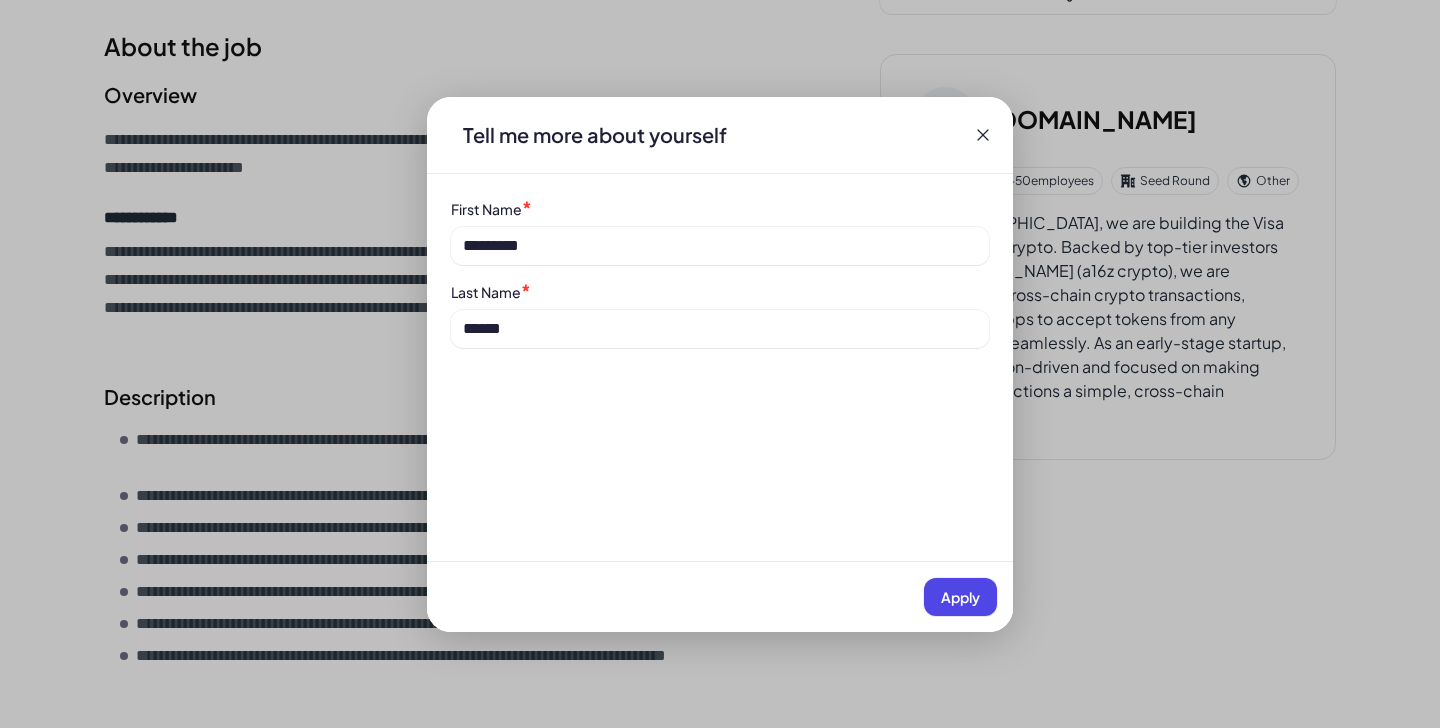 click on "Apply" at bounding box center (960, 597) 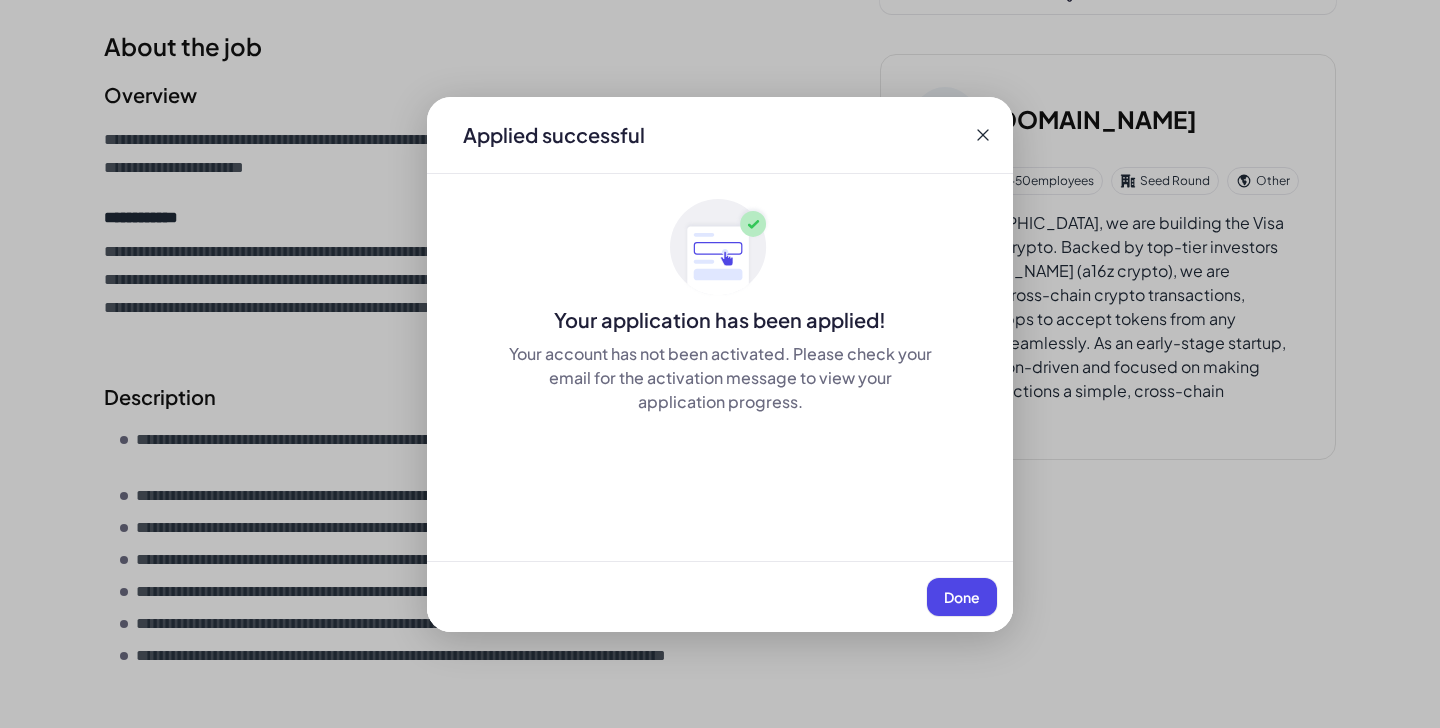 click on "Done" at bounding box center [962, 597] 